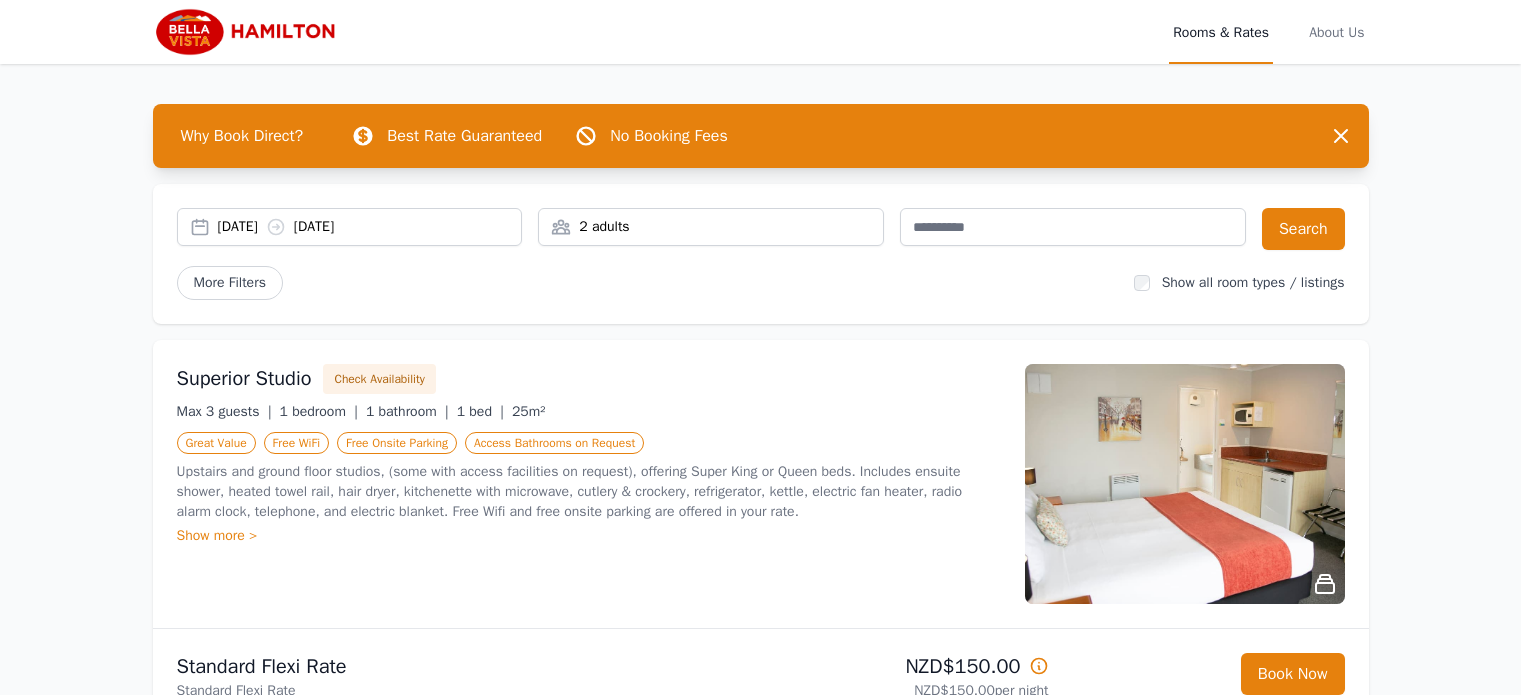 scroll, scrollTop: 0, scrollLeft: 0, axis: both 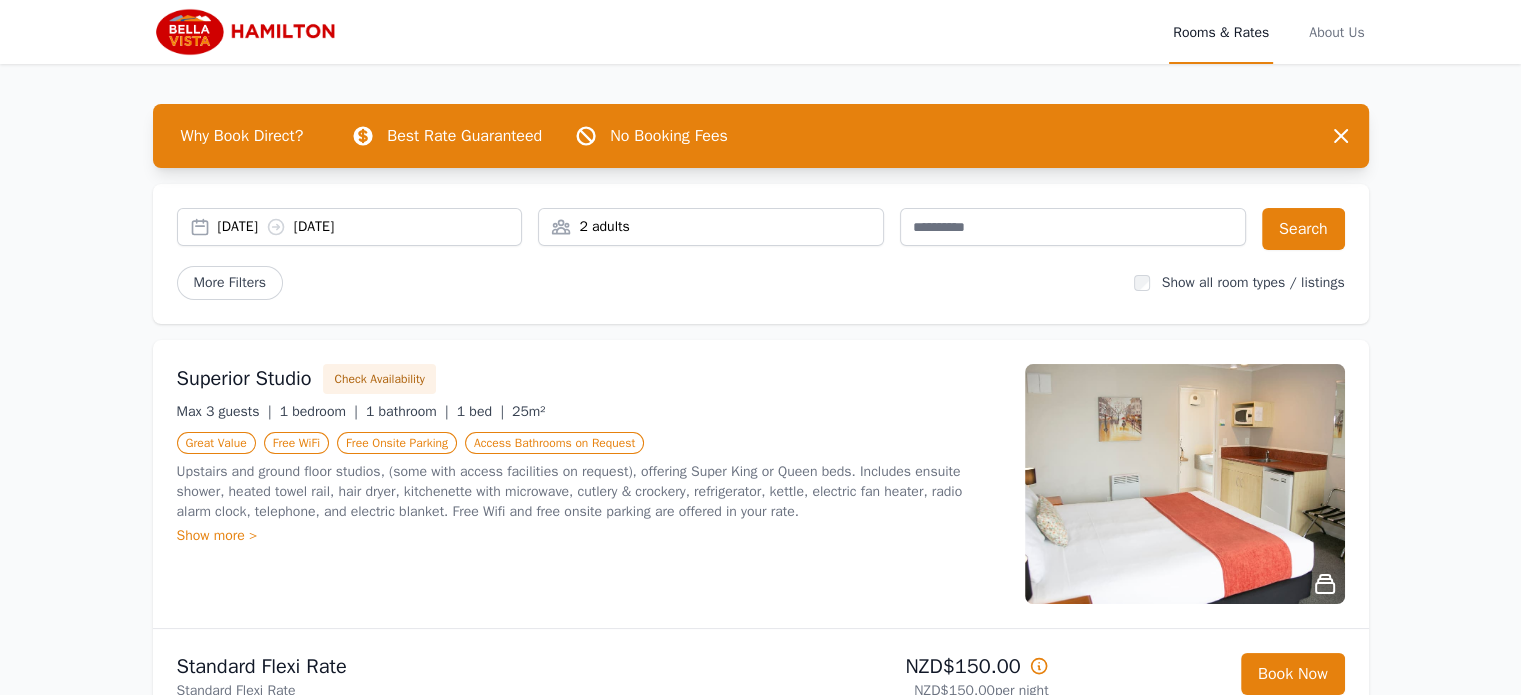 click on "[DATE] [DATE]" at bounding box center [370, 227] 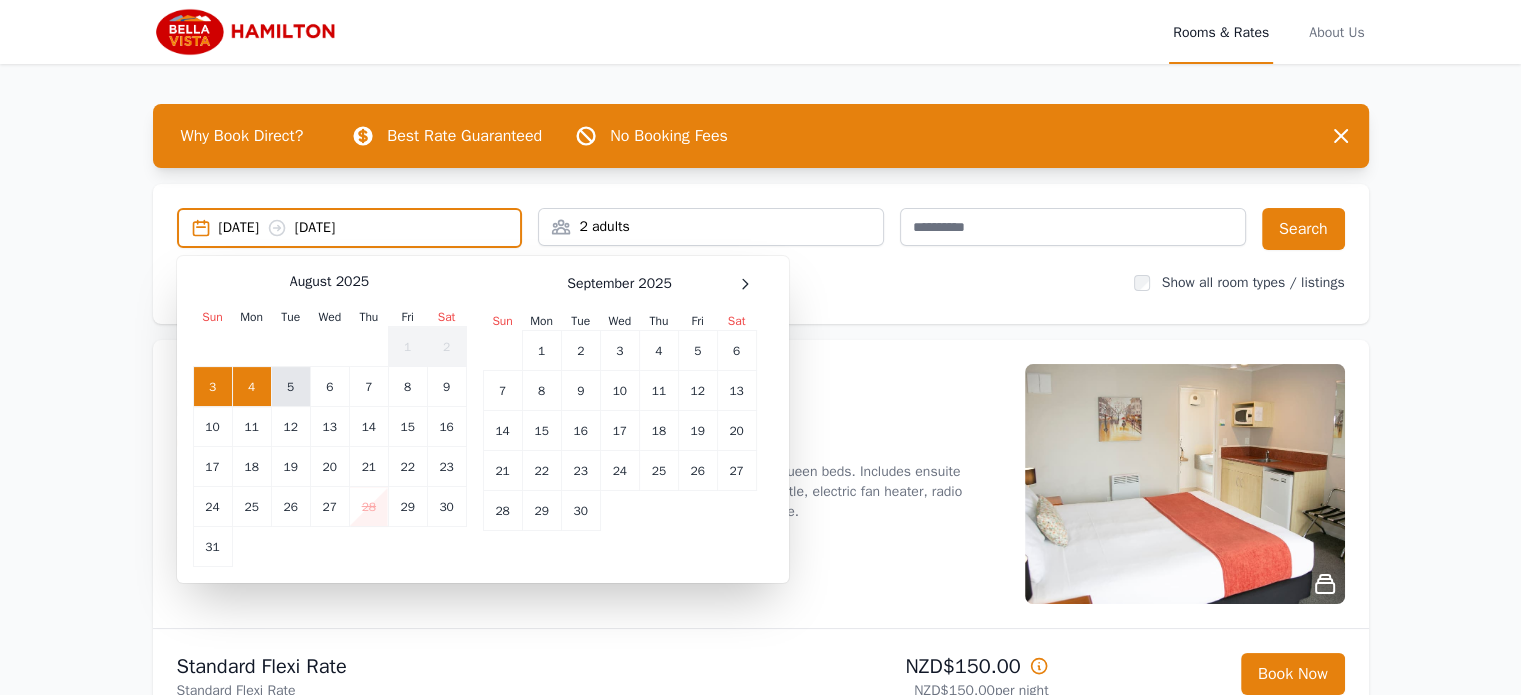 click on "5" at bounding box center [290, 387] 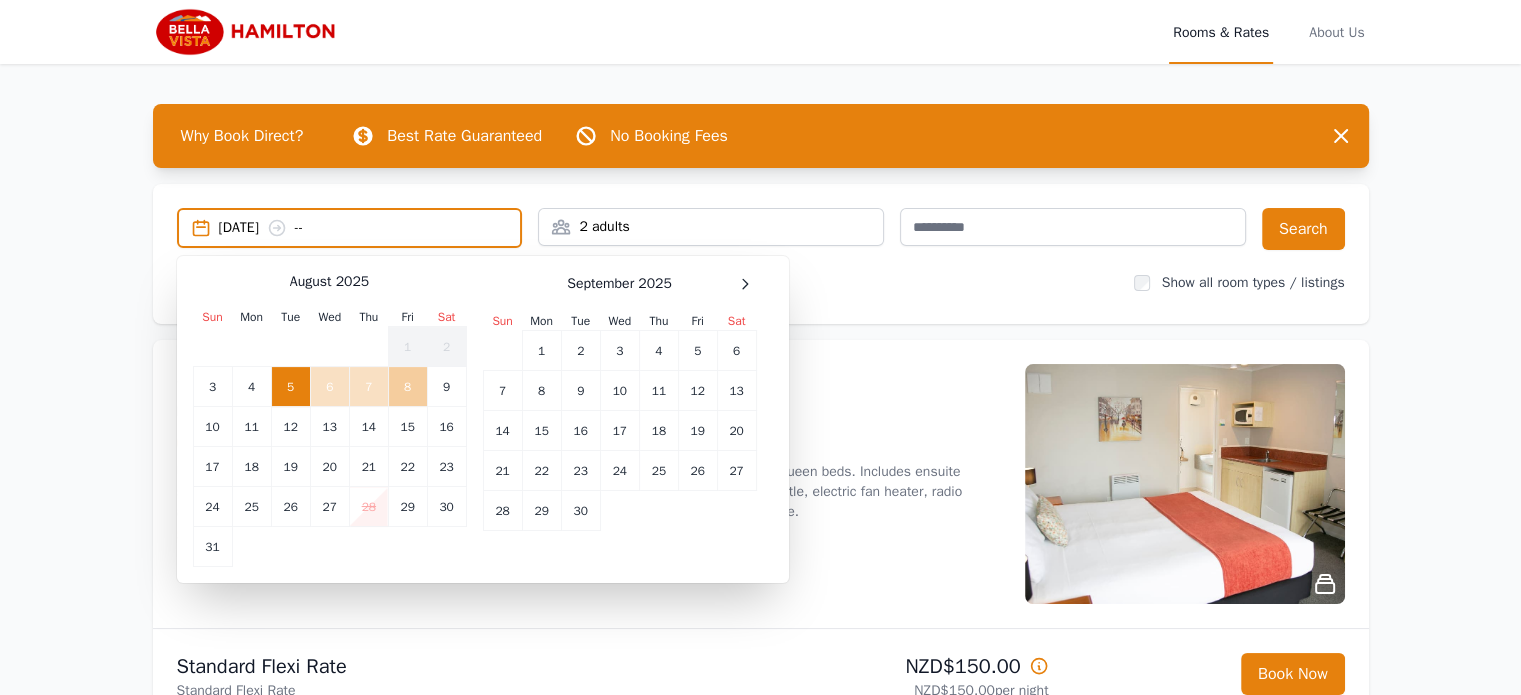 click on "8" at bounding box center [407, 387] 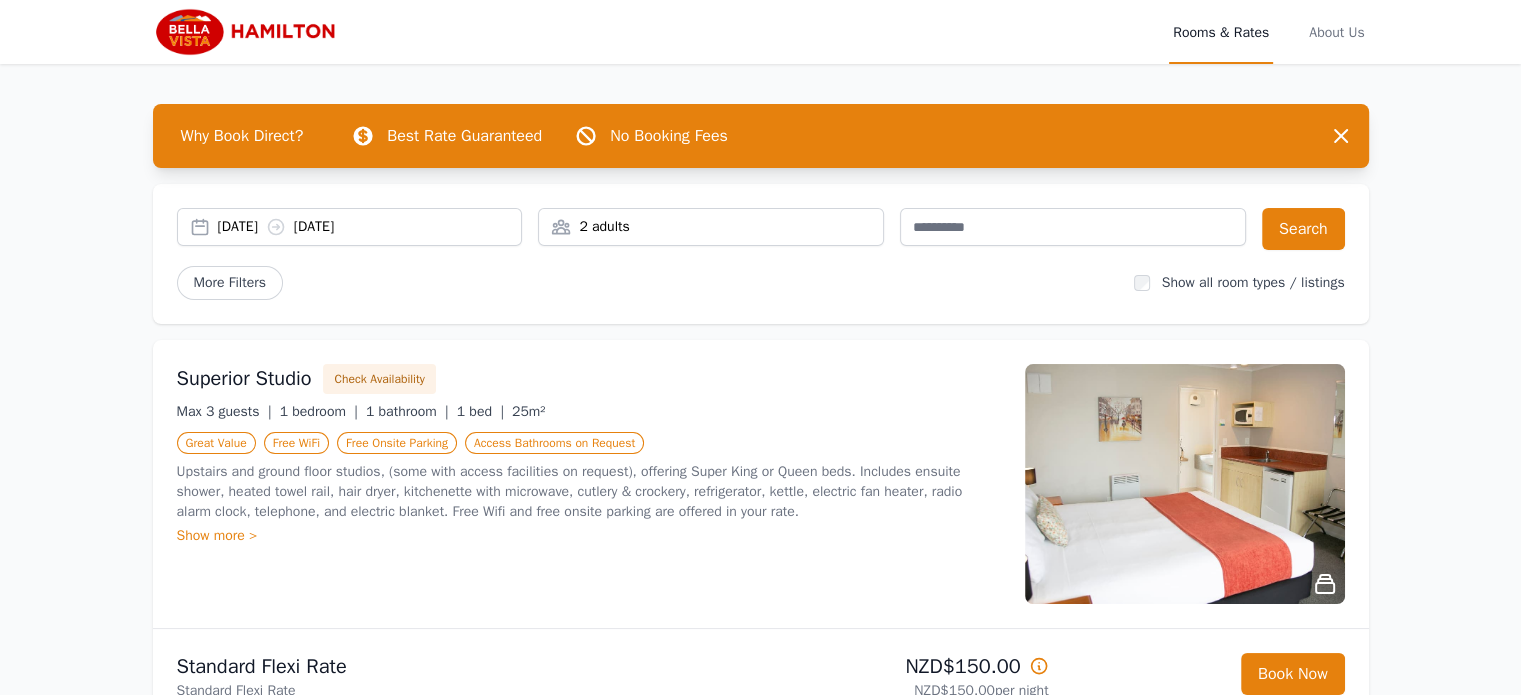 click on "2 adults" at bounding box center (711, 227) 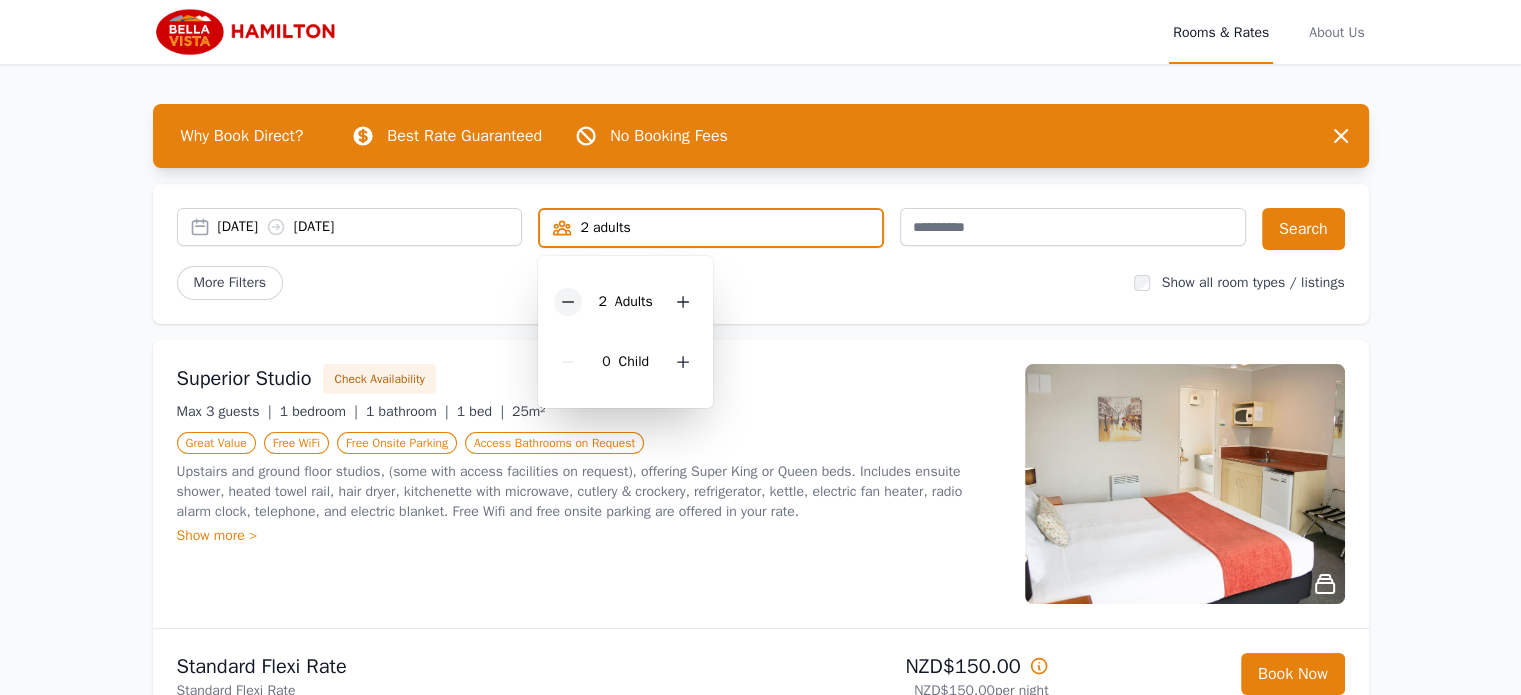 click 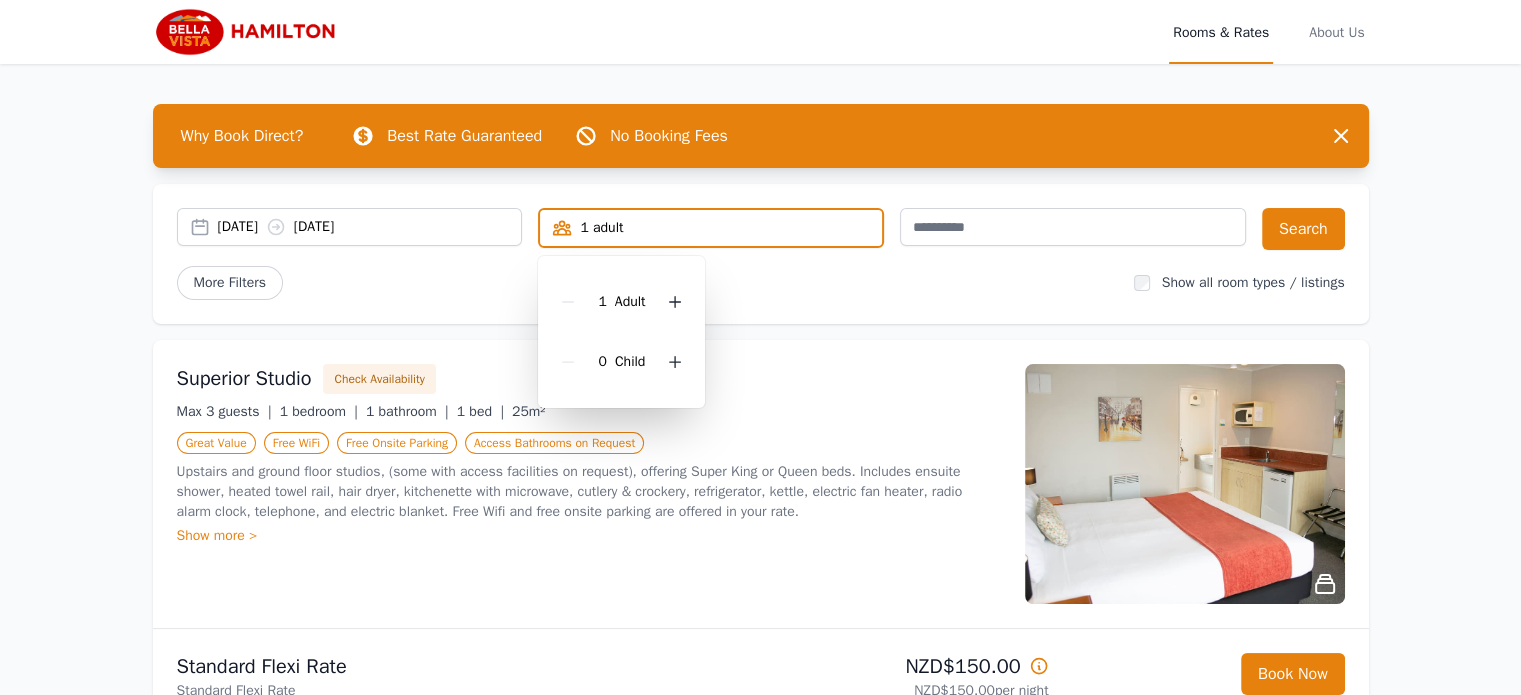 click on "More Filters" at bounding box center (647, 283) 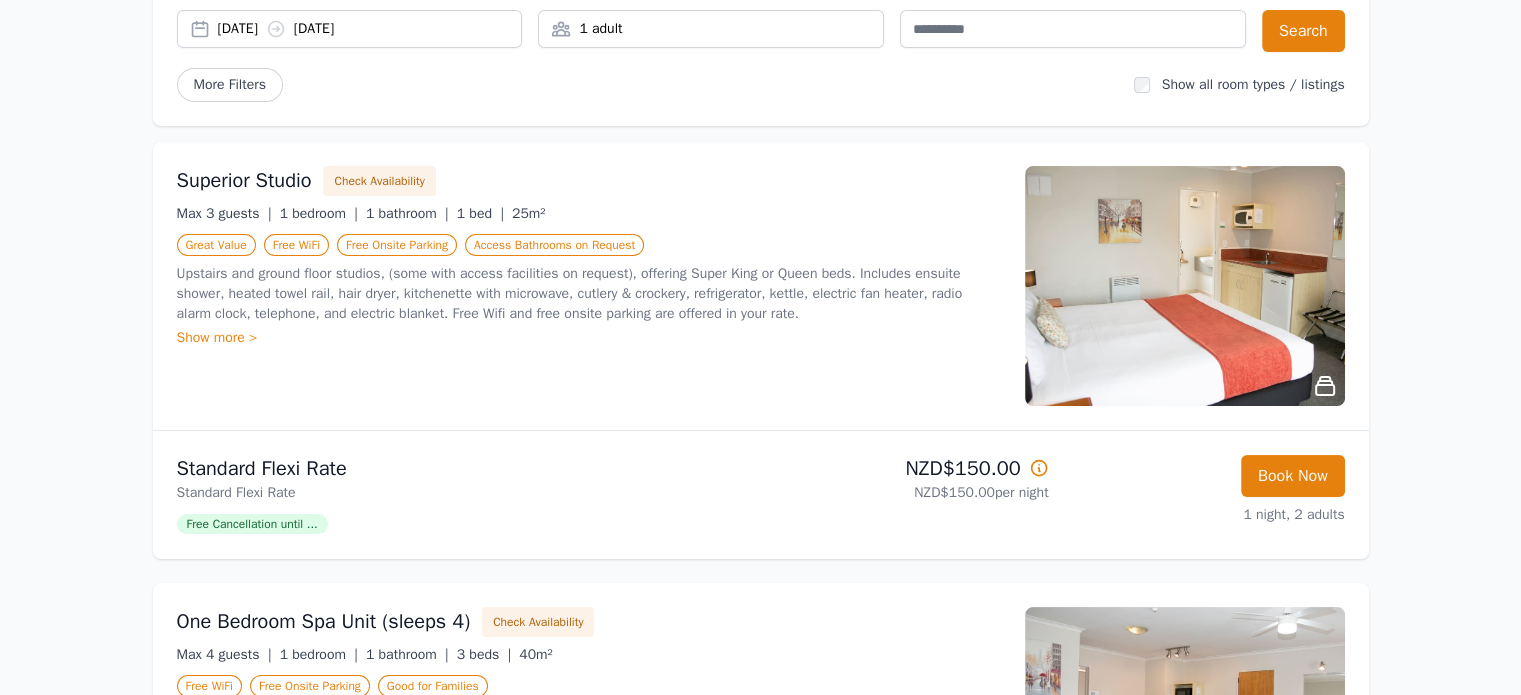 scroll, scrollTop: 223, scrollLeft: 0, axis: vertical 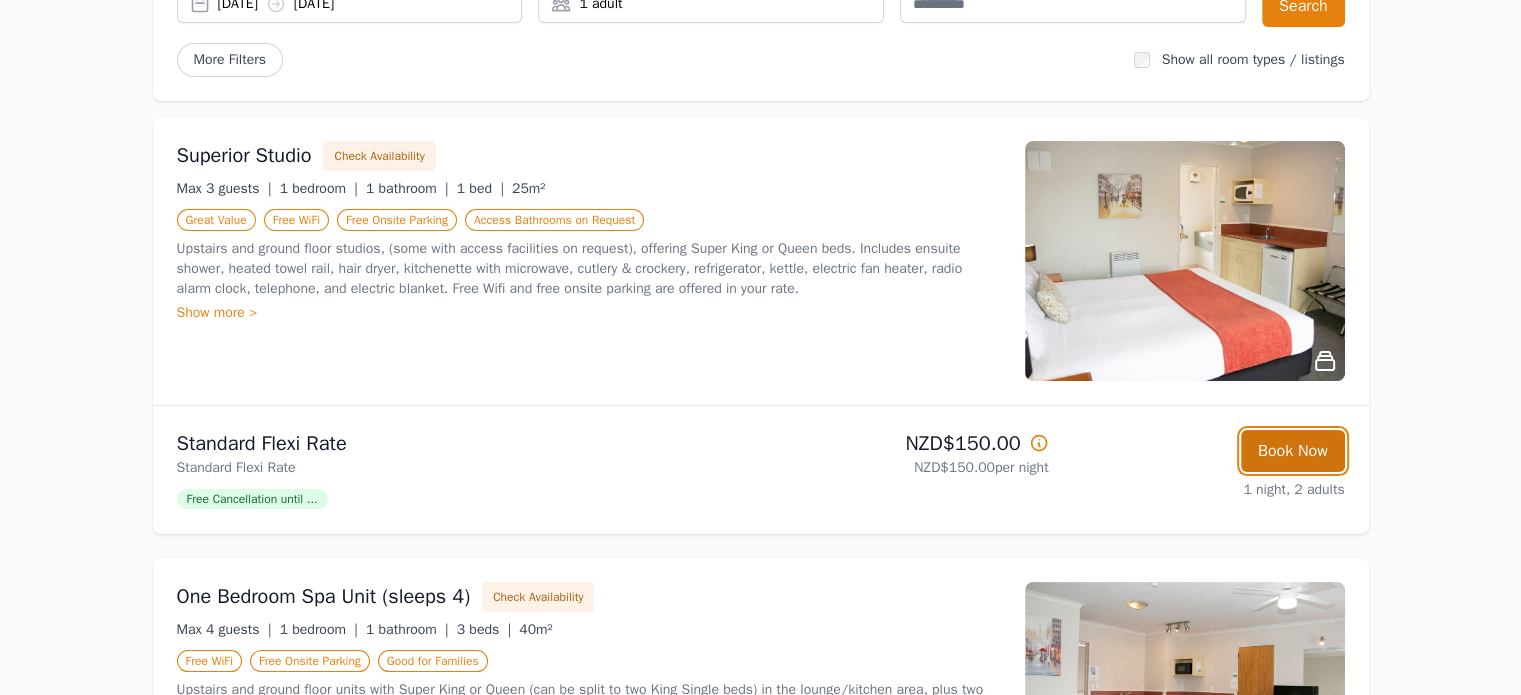 click on "Book Now" at bounding box center (1293, 451) 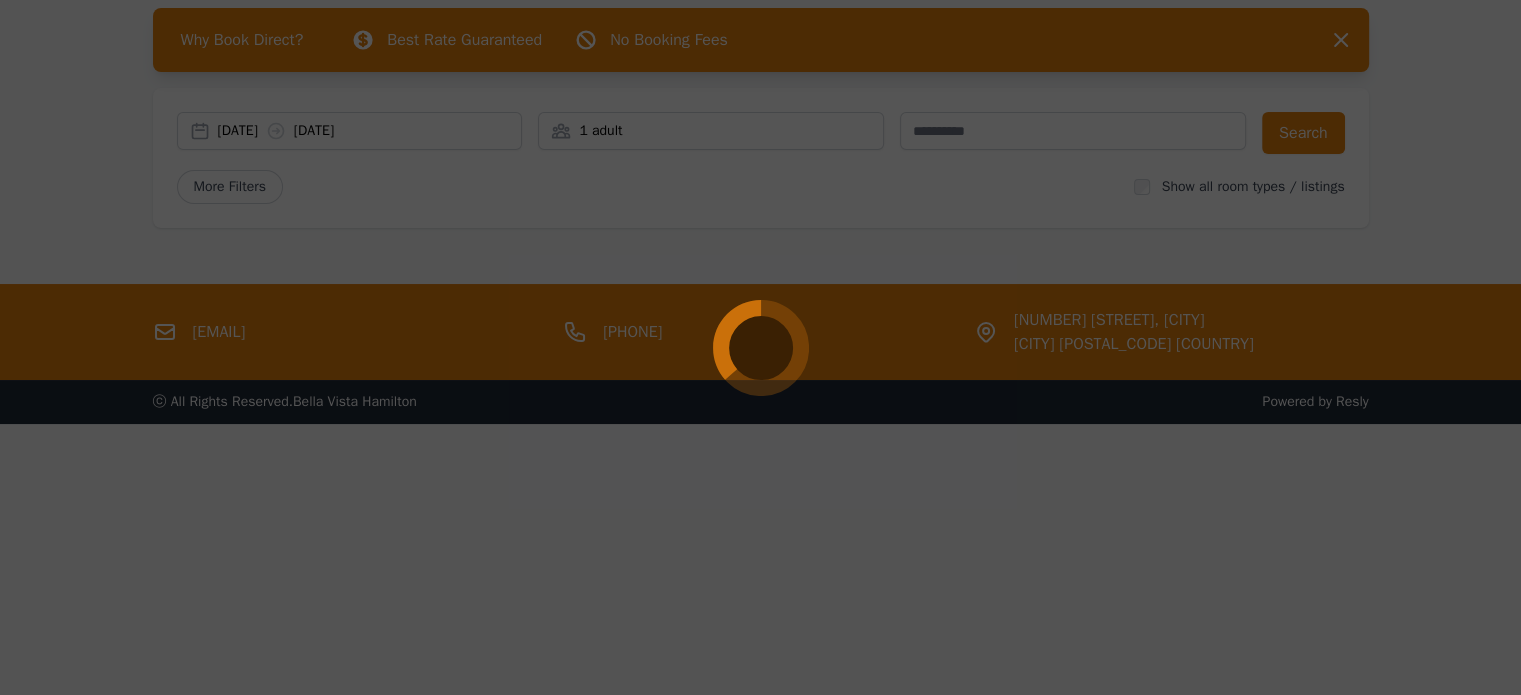scroll, scrollTop: 96, scrollLeft: 0, axis: vertical 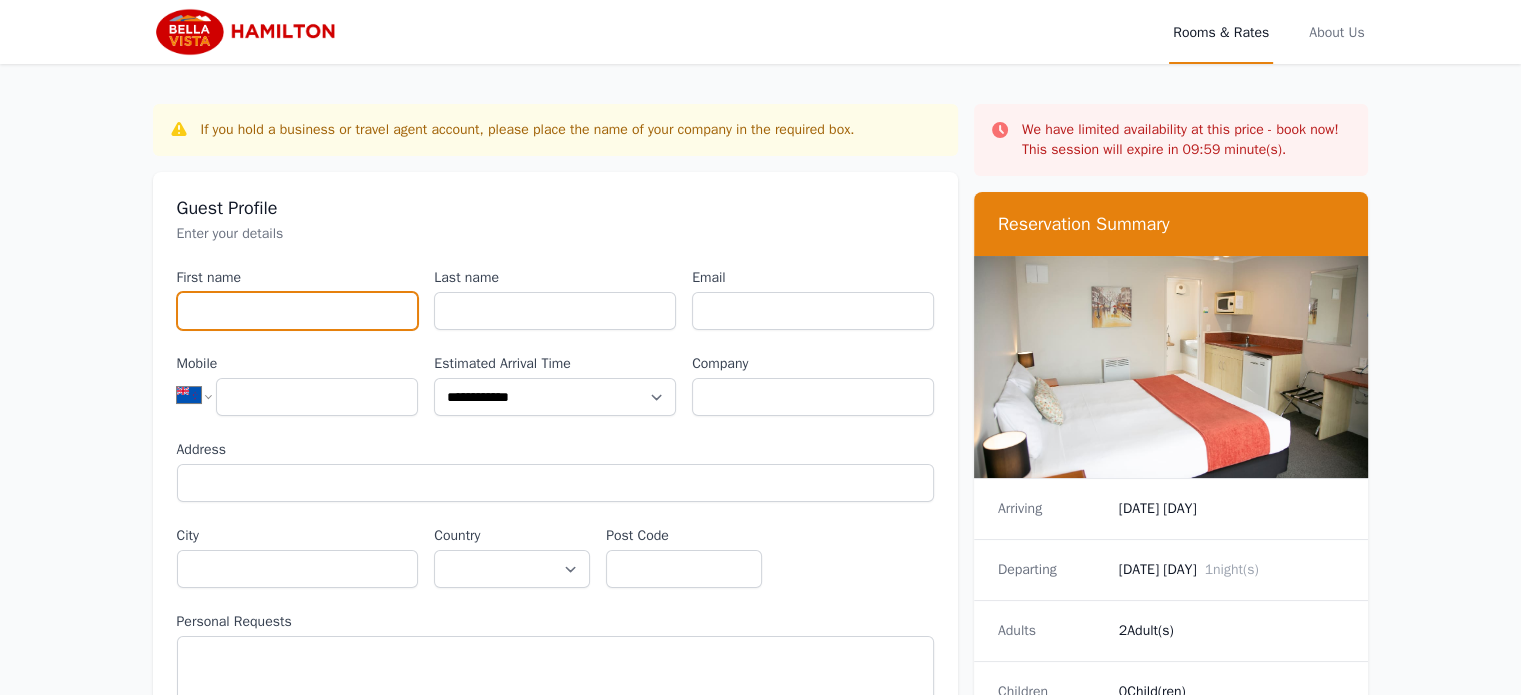 click on "First name" at bounding box center (298, 311) 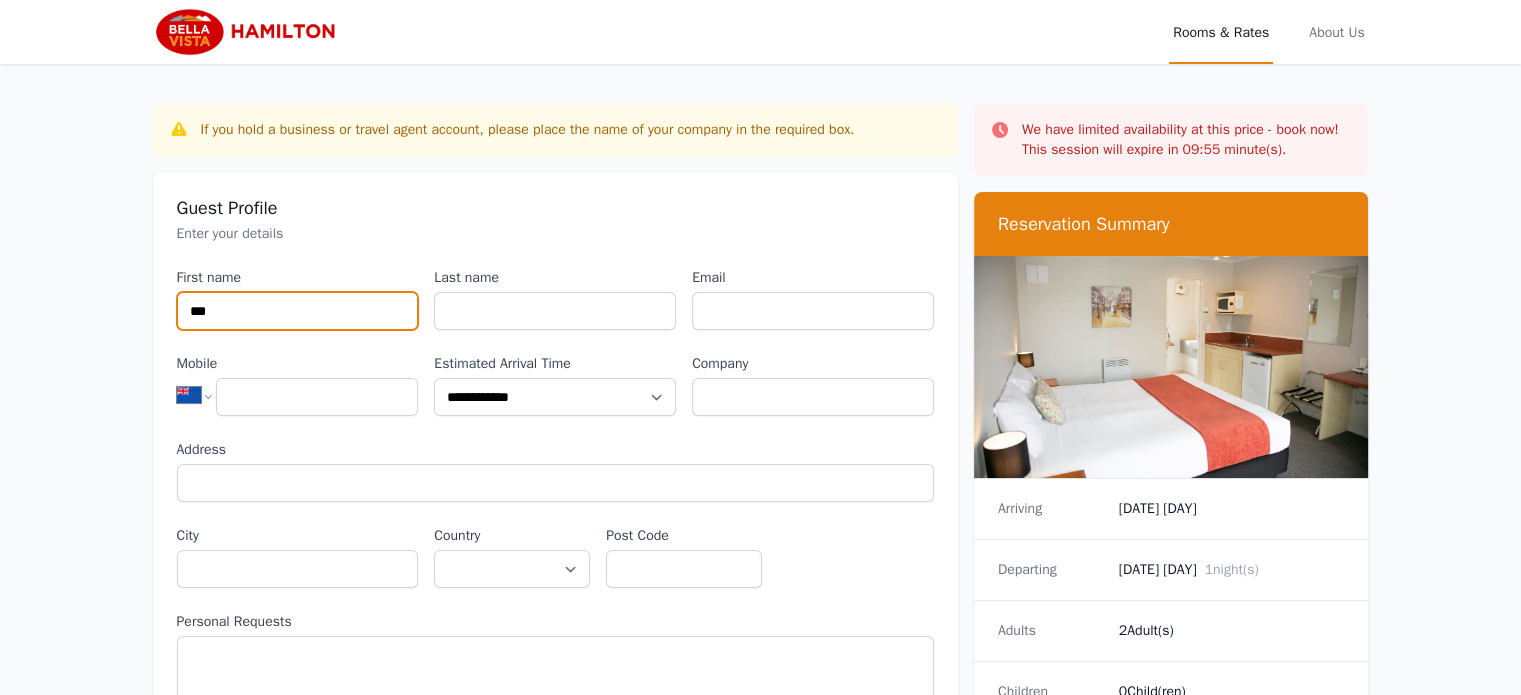 type on "***" 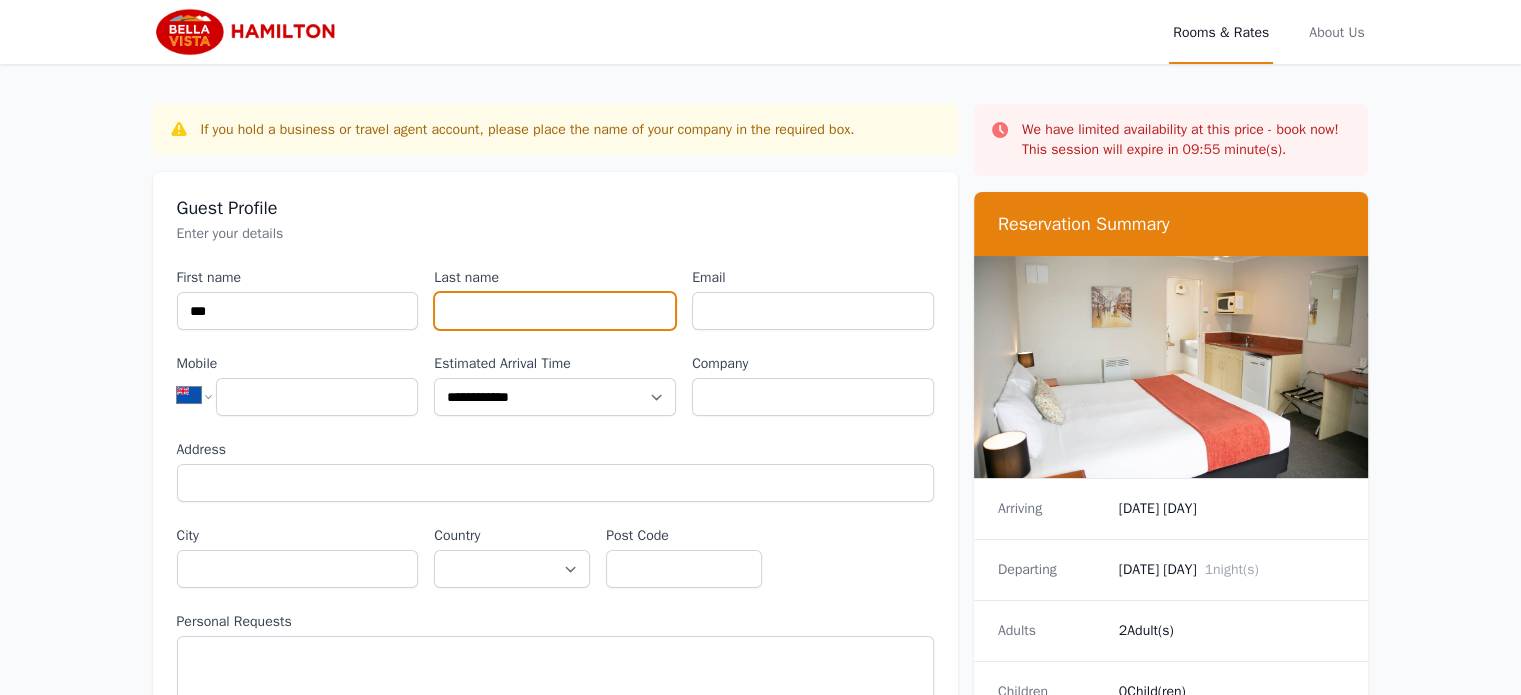 click on "Last name" at bounding box center [555, 311] 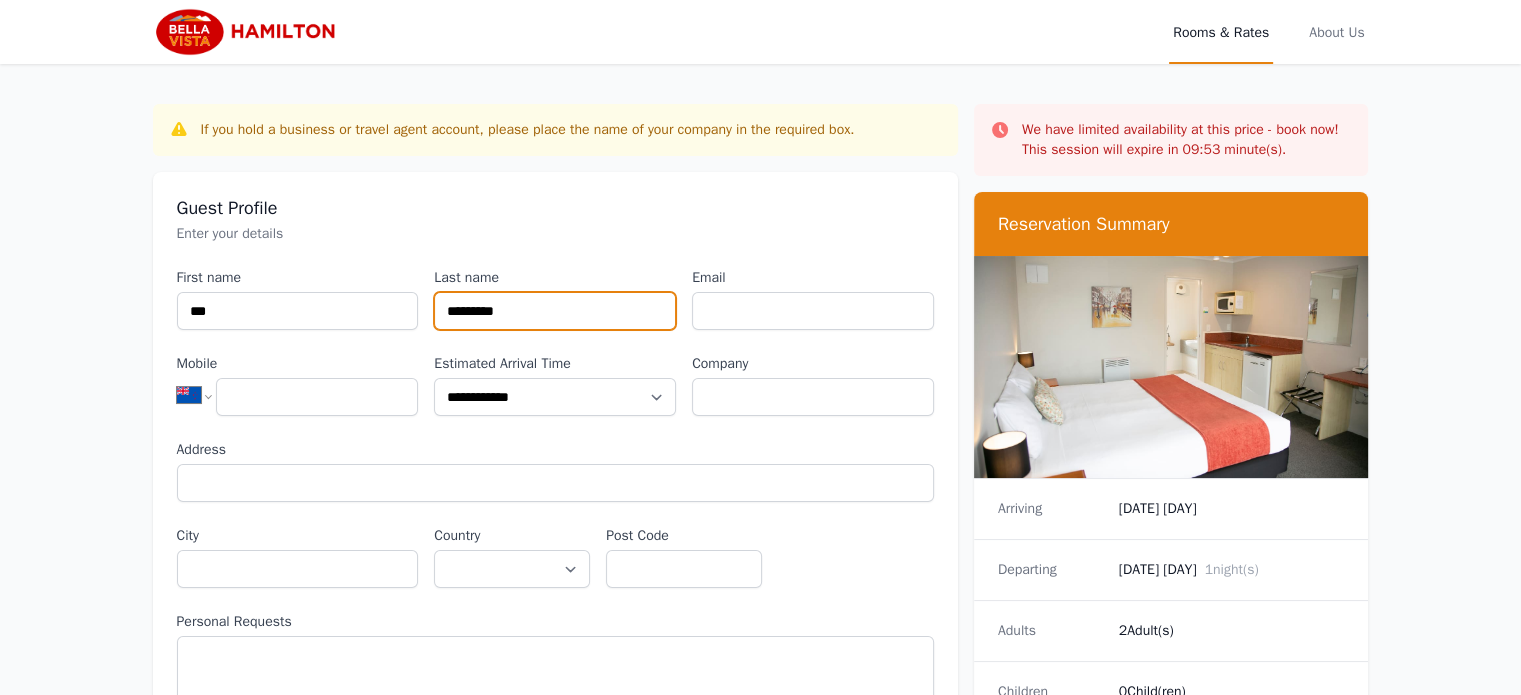type on "*********" 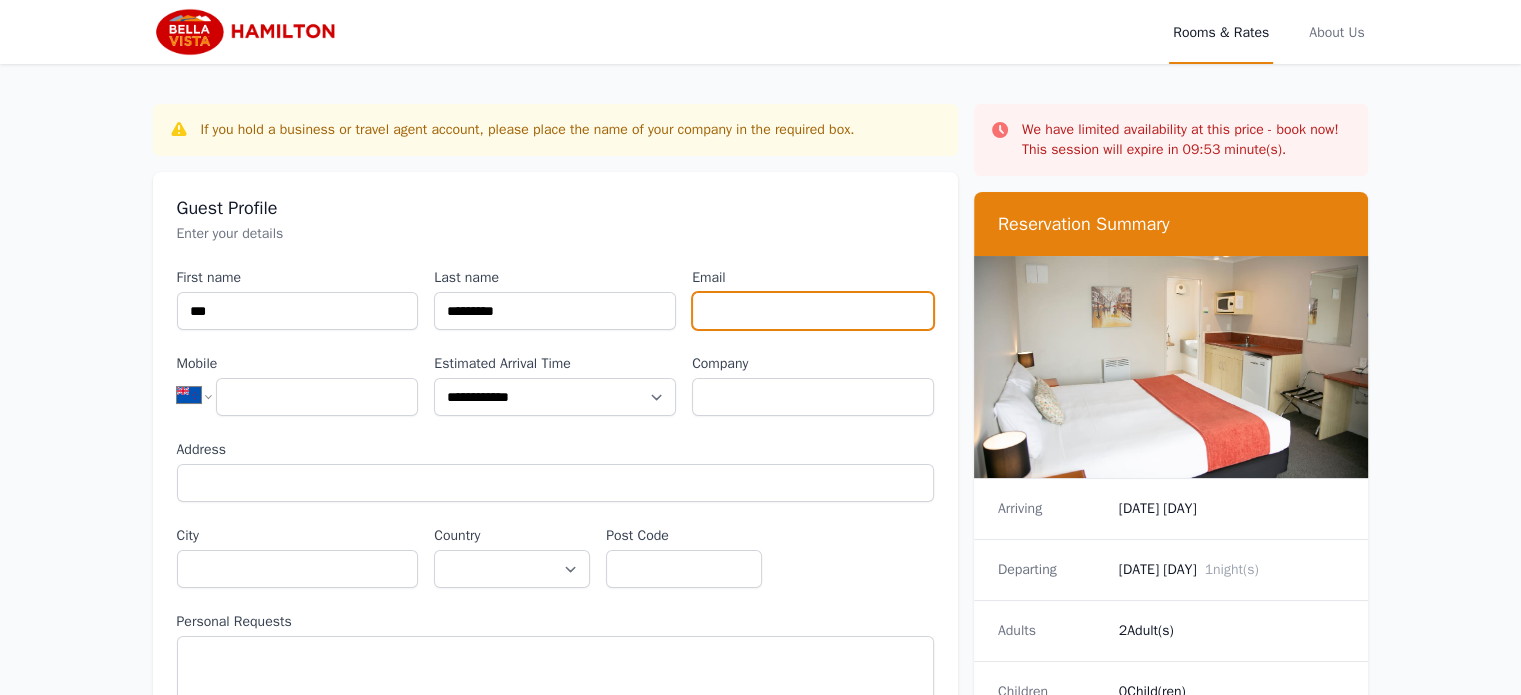 click on "Email" at bounding box center (813, 311) 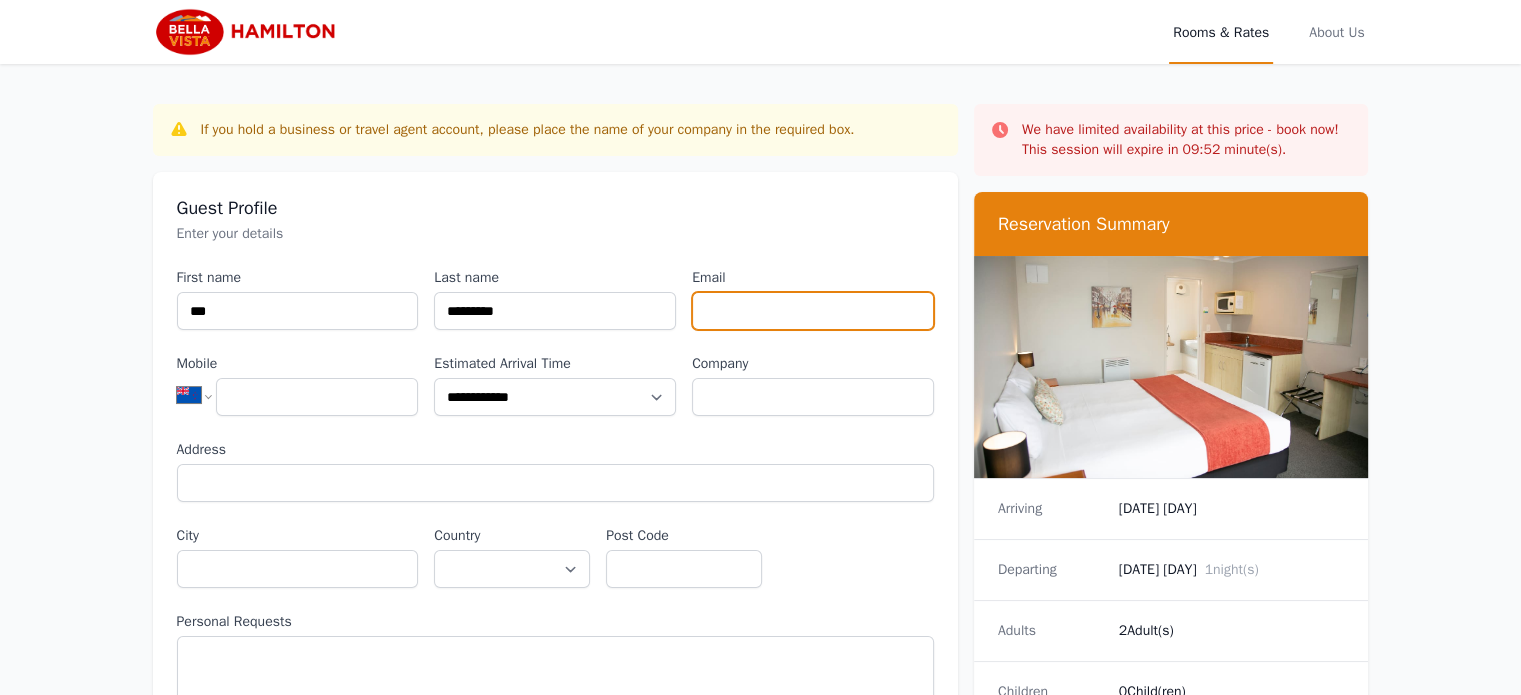 type on "**********" 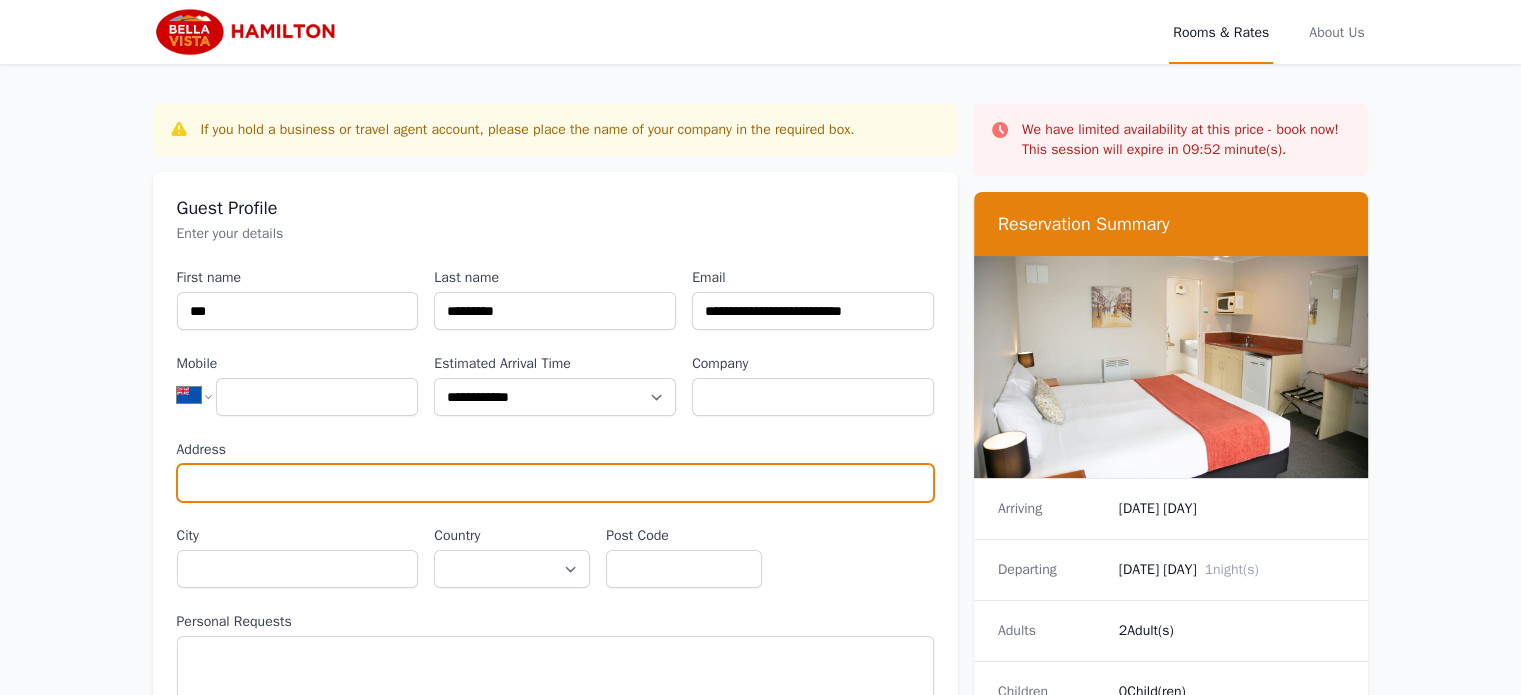 type on "**********" 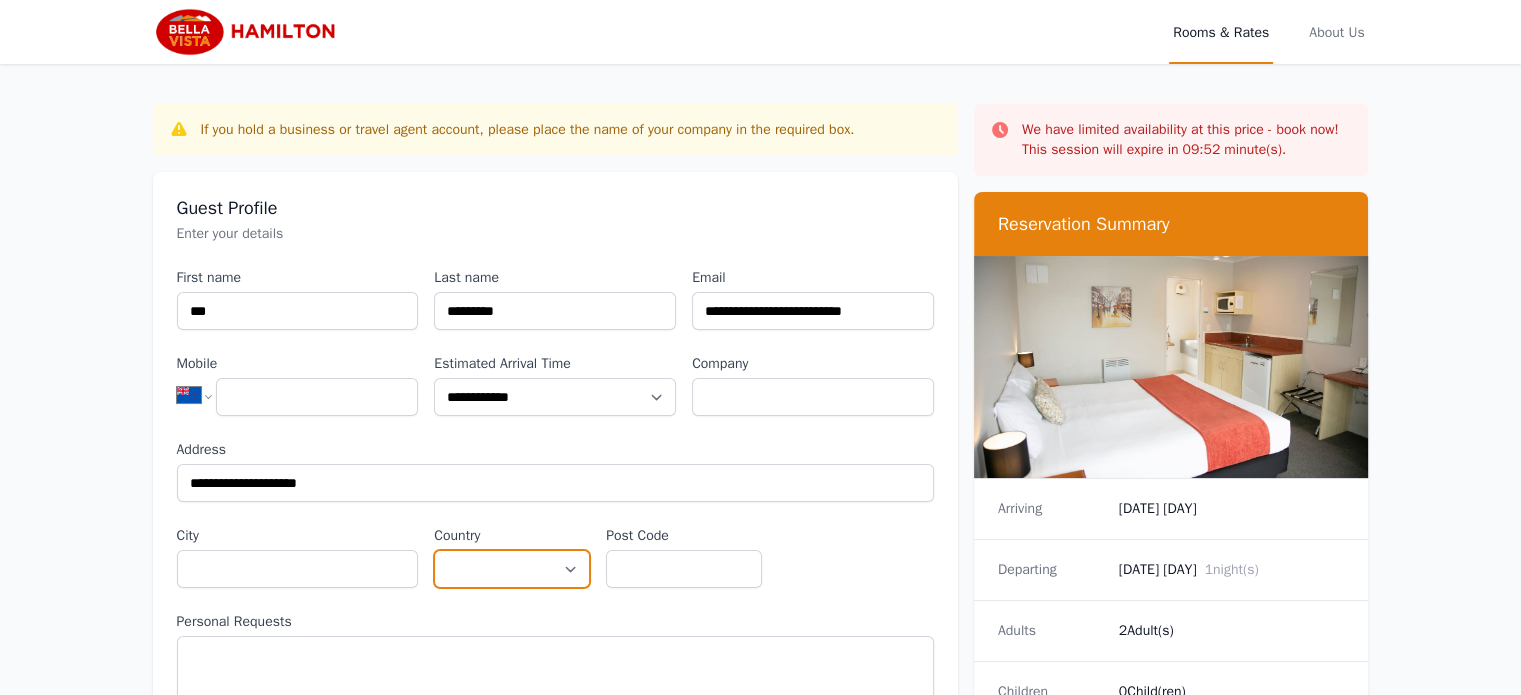 select on "**********" 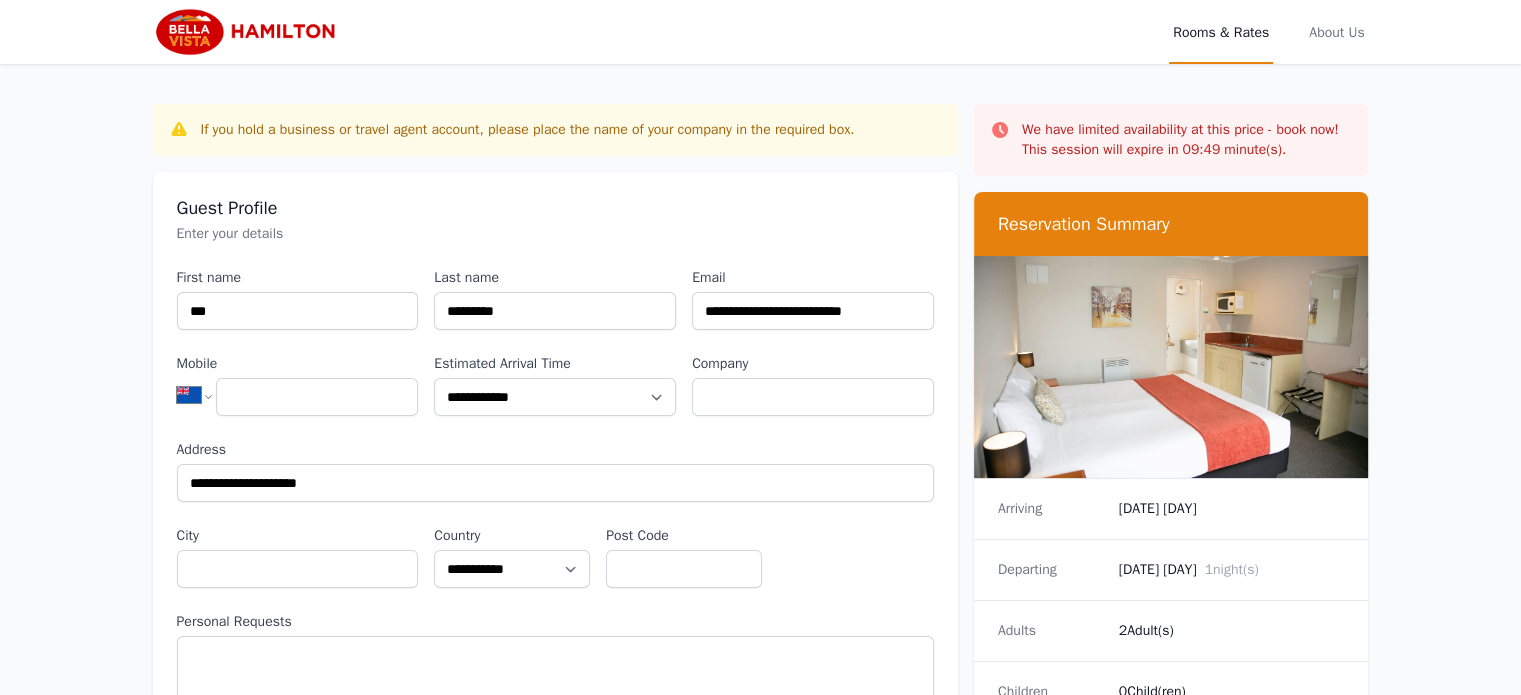 click on "Address" at bounding box center [555, 450] 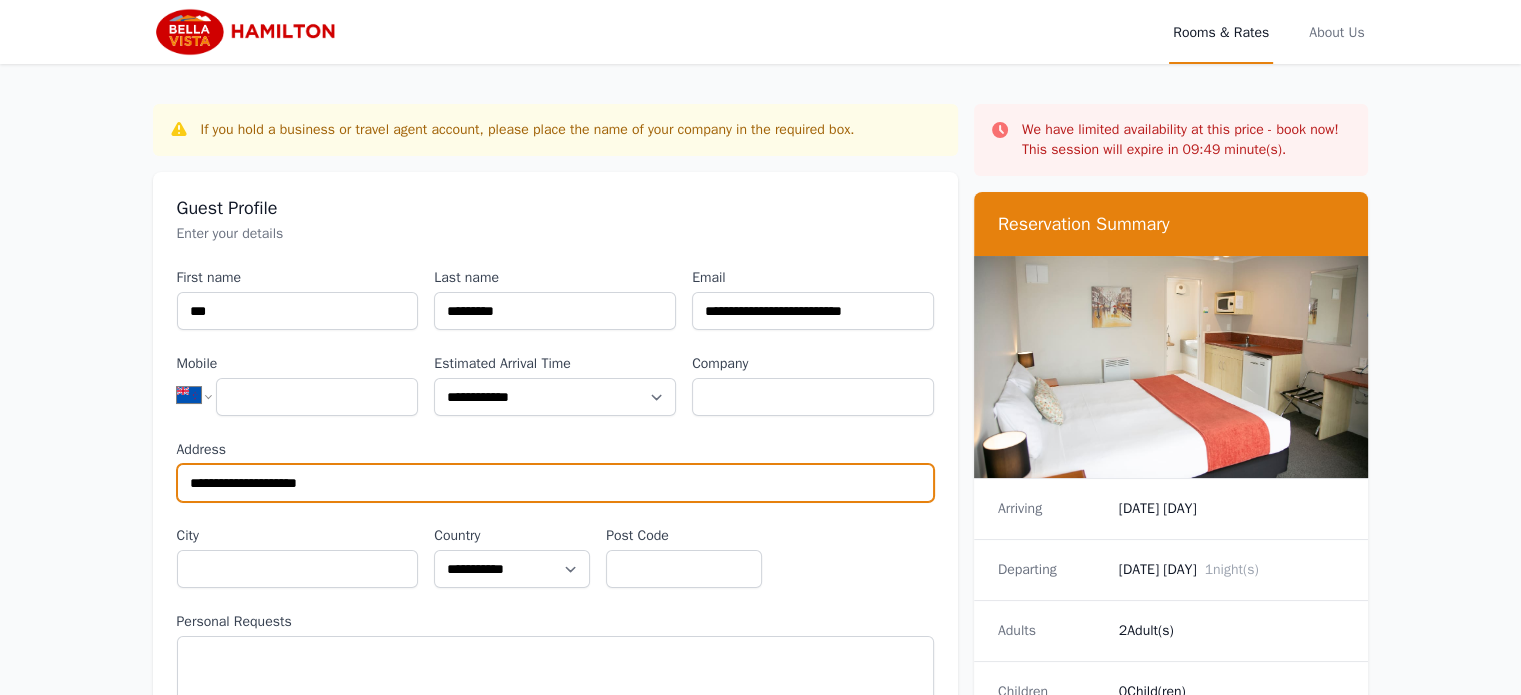 click on "**********" at bounding box center [555, 483] 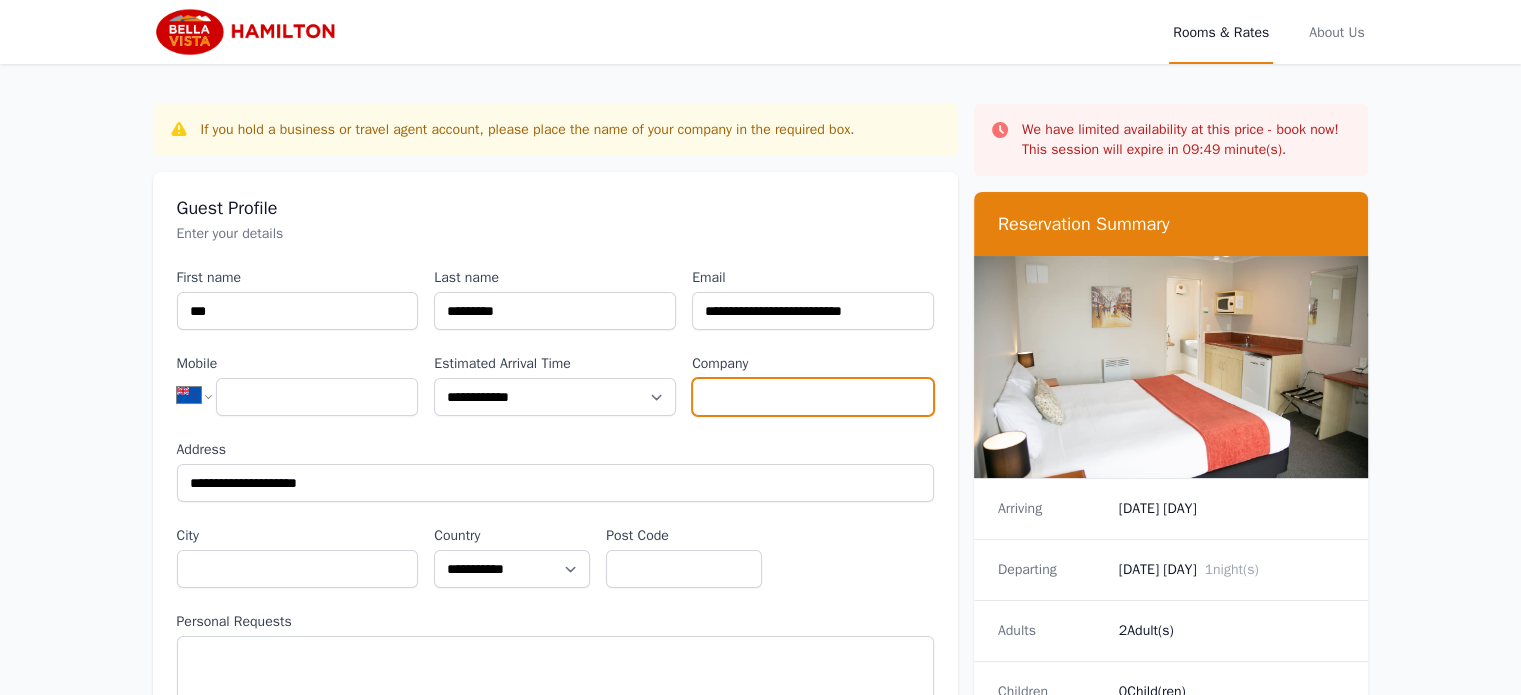 click on "Company" at bounding box center (813, 397) 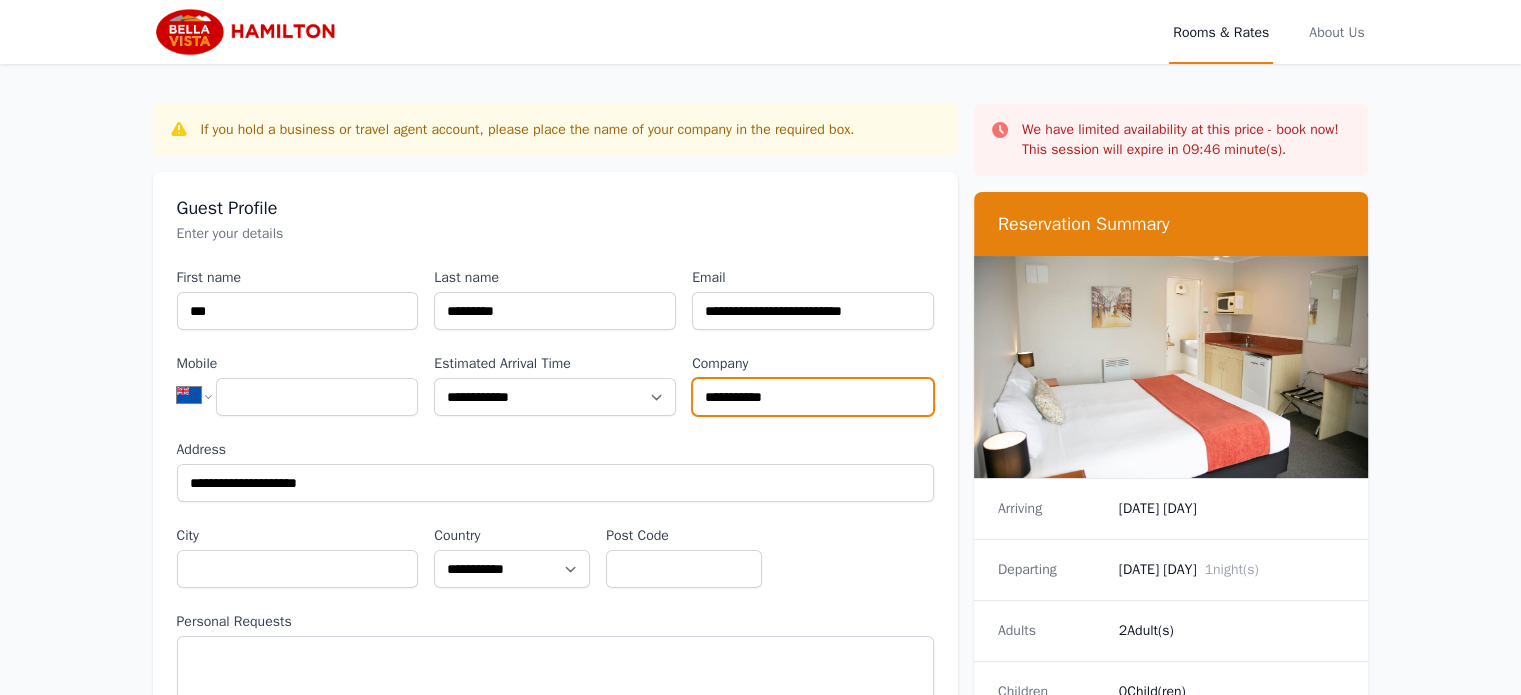 type on "**********" 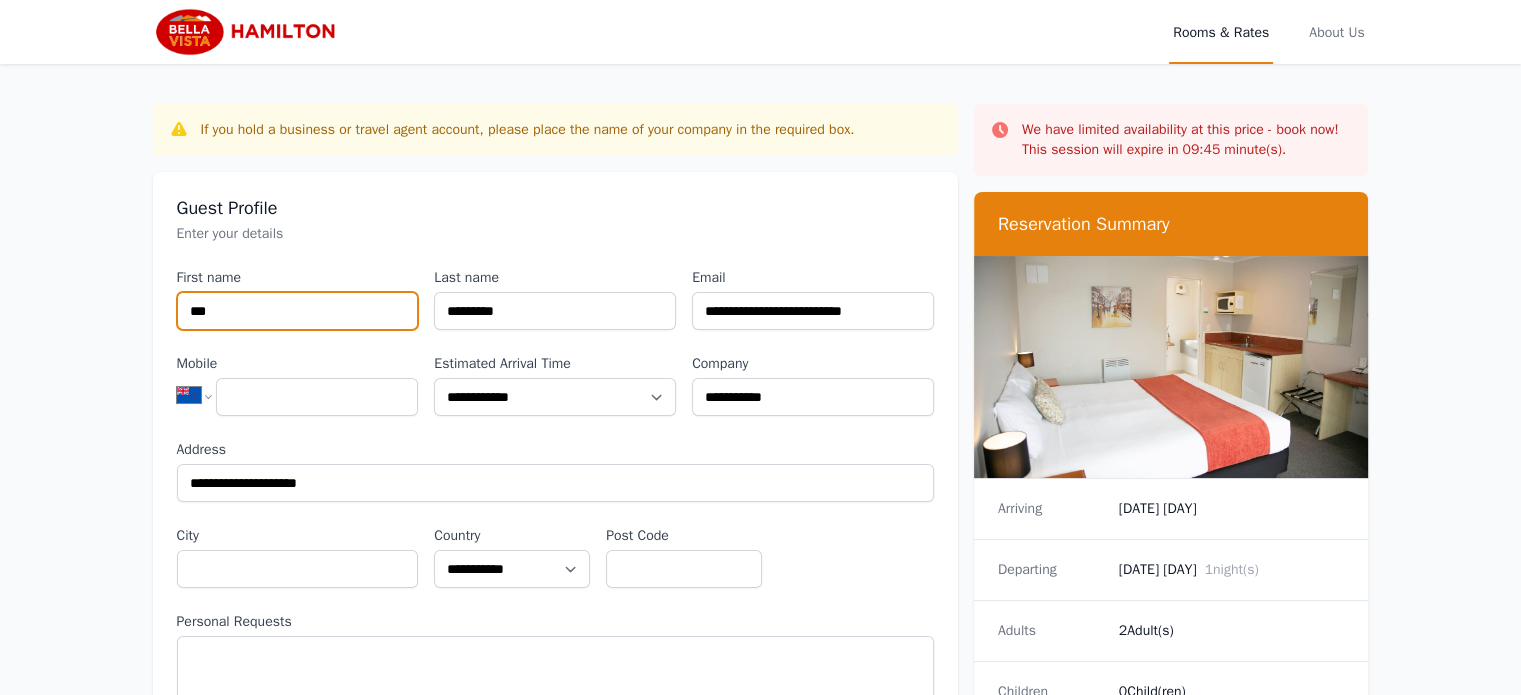 click on "***" at bounding box center (298, 311) 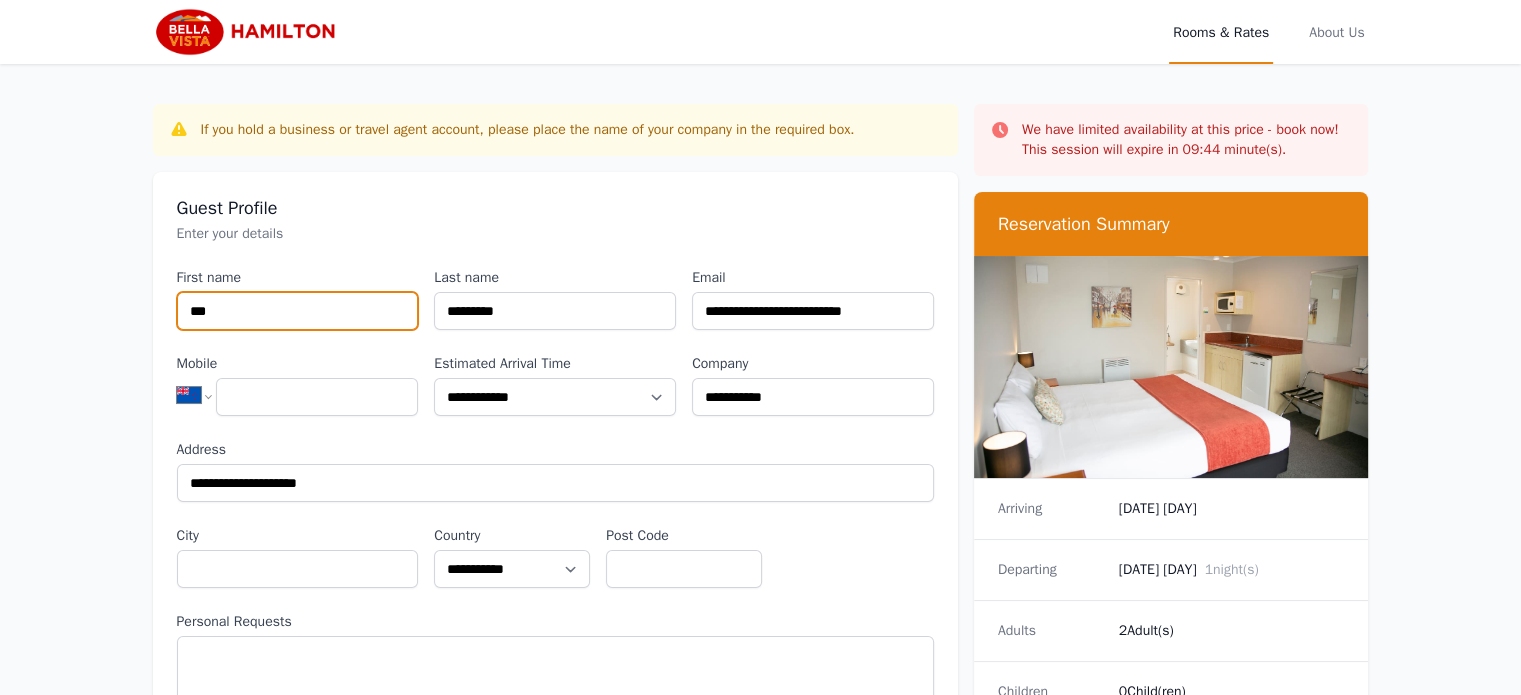 type on "***" 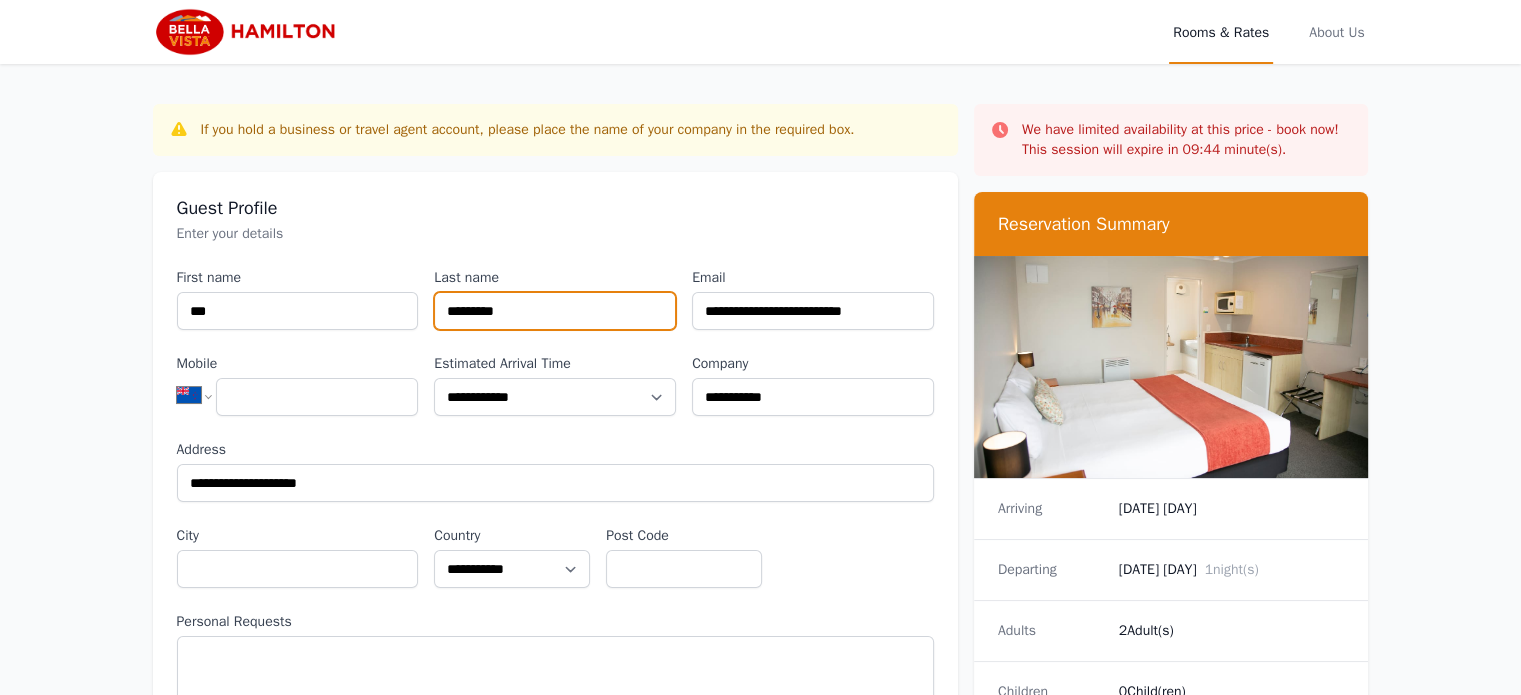 click on "*********" at bounding box center [555, 311] 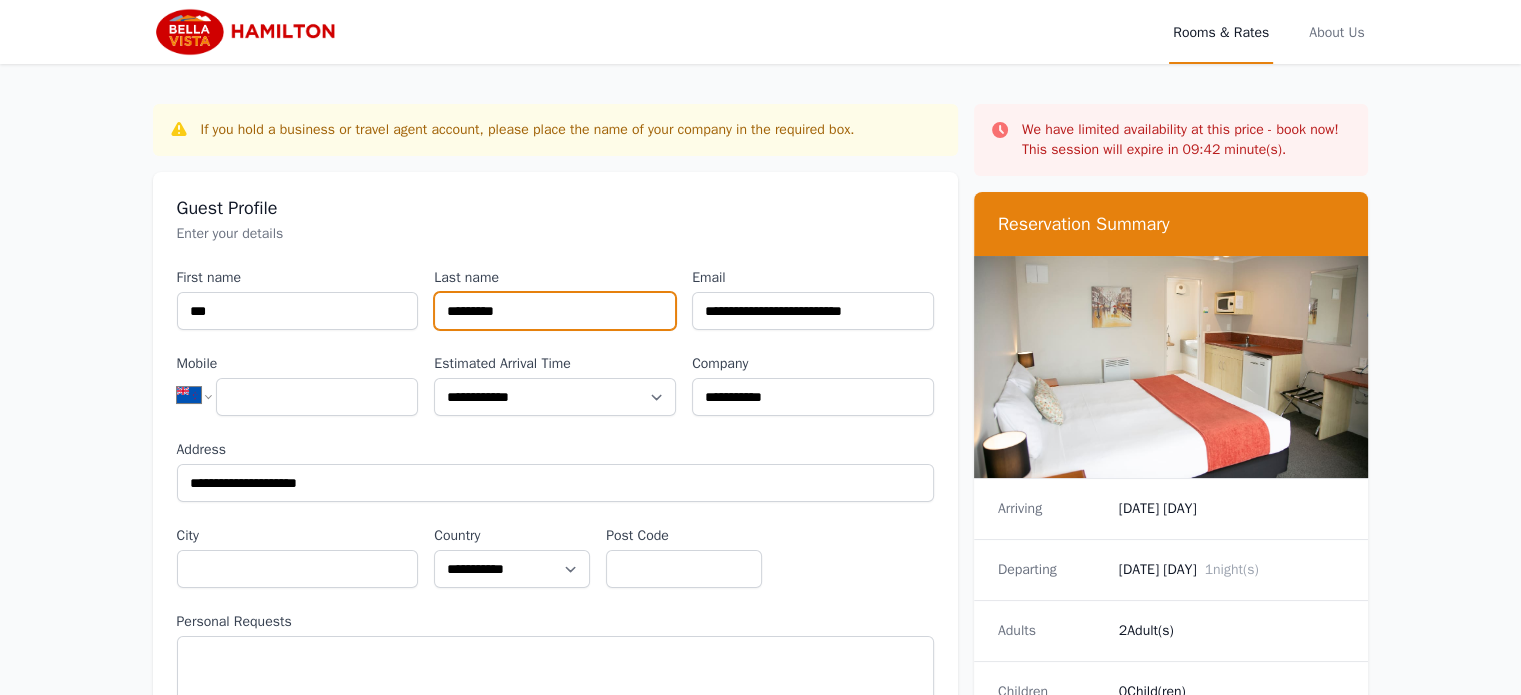 type on "*********" 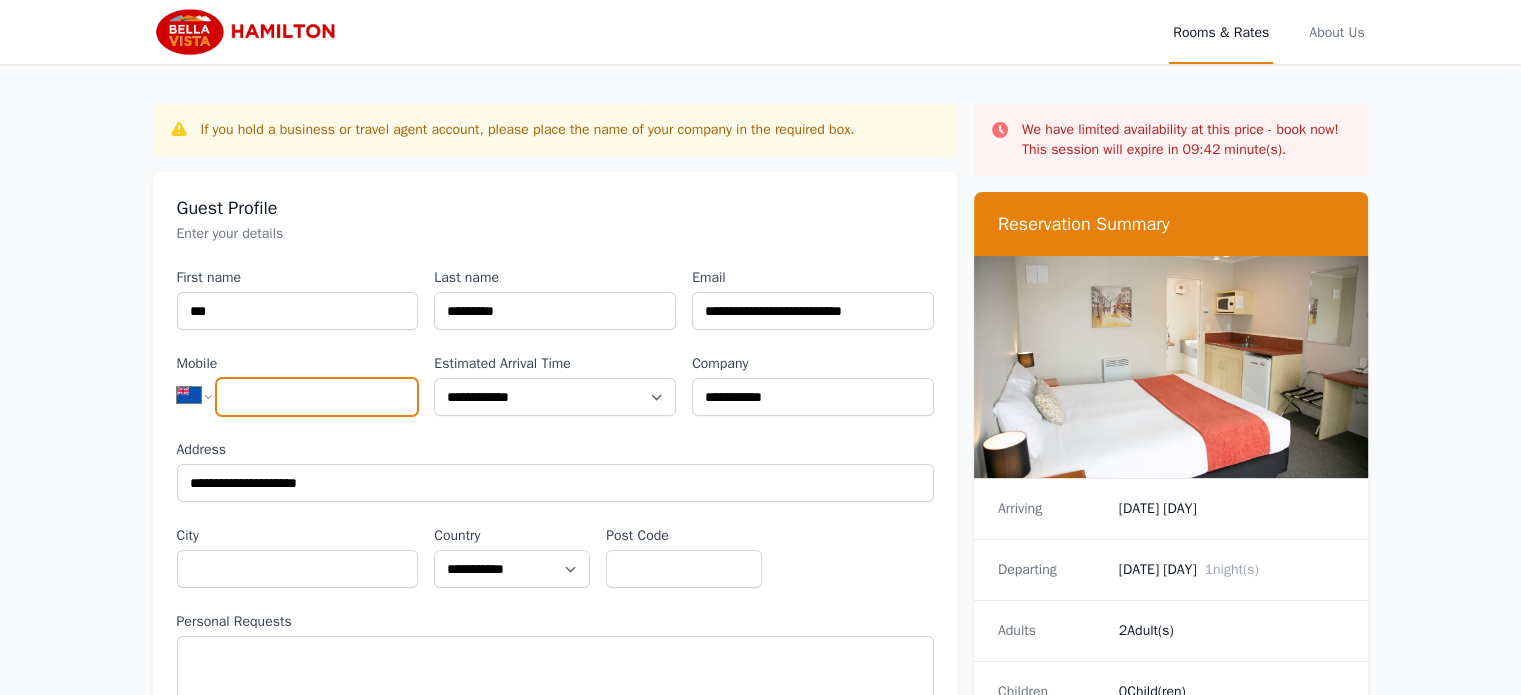 click on "Mobile" at bounding box center (317, 397) 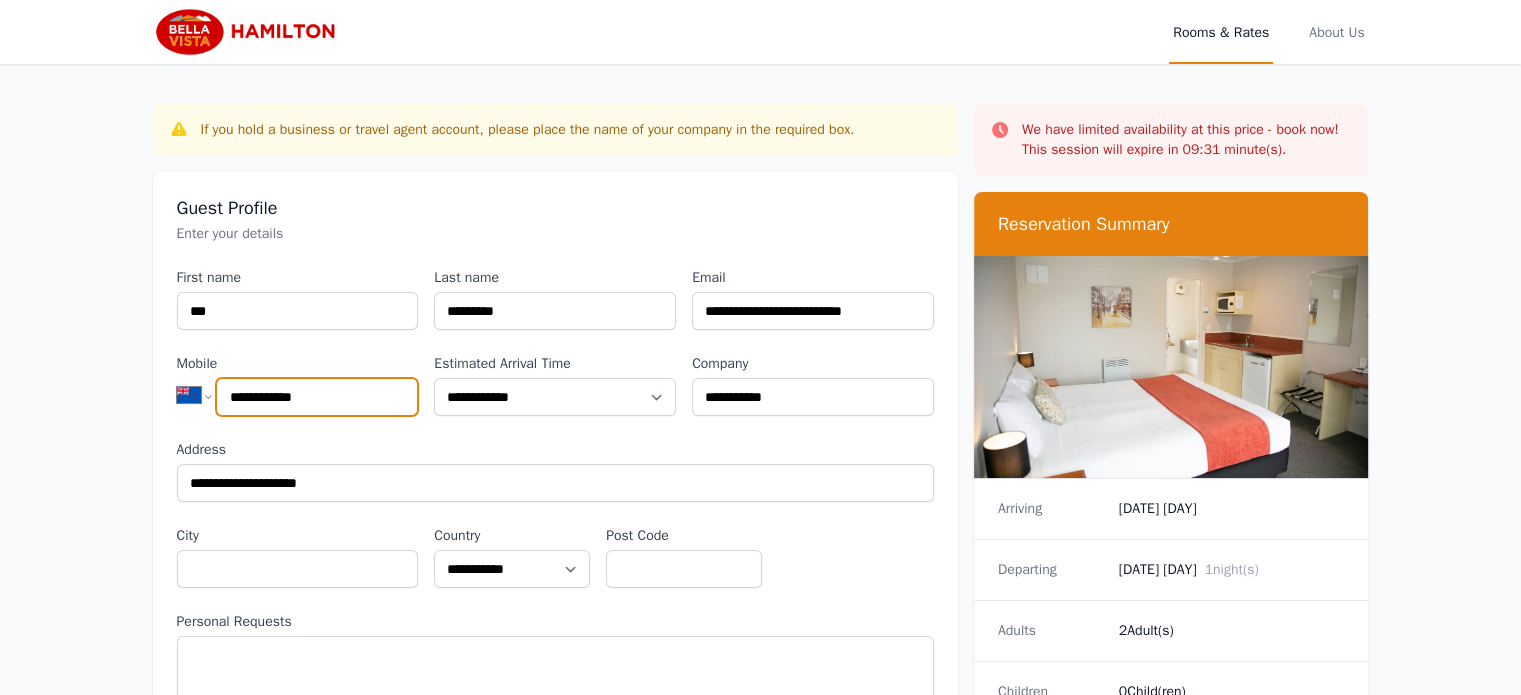 type on "**********" 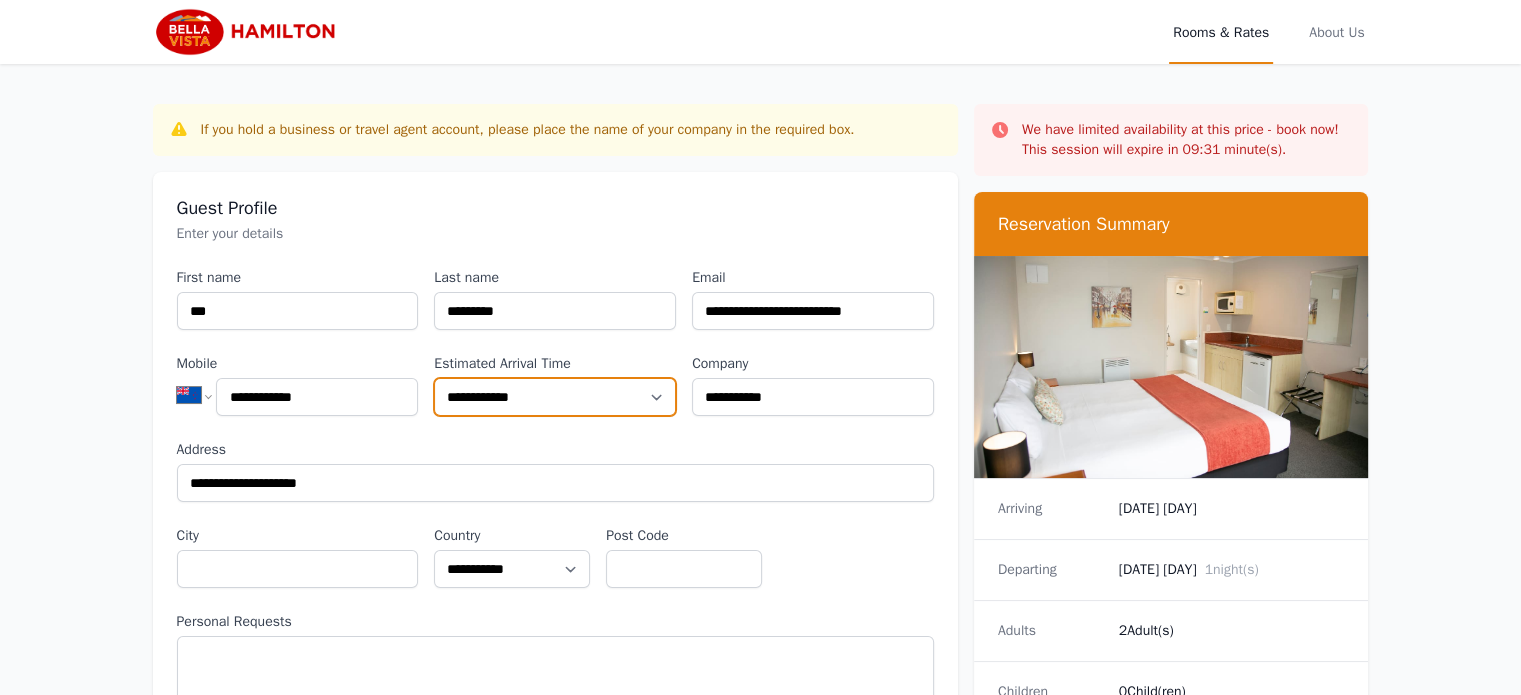click on "**********" at bounding box center [555, 397] 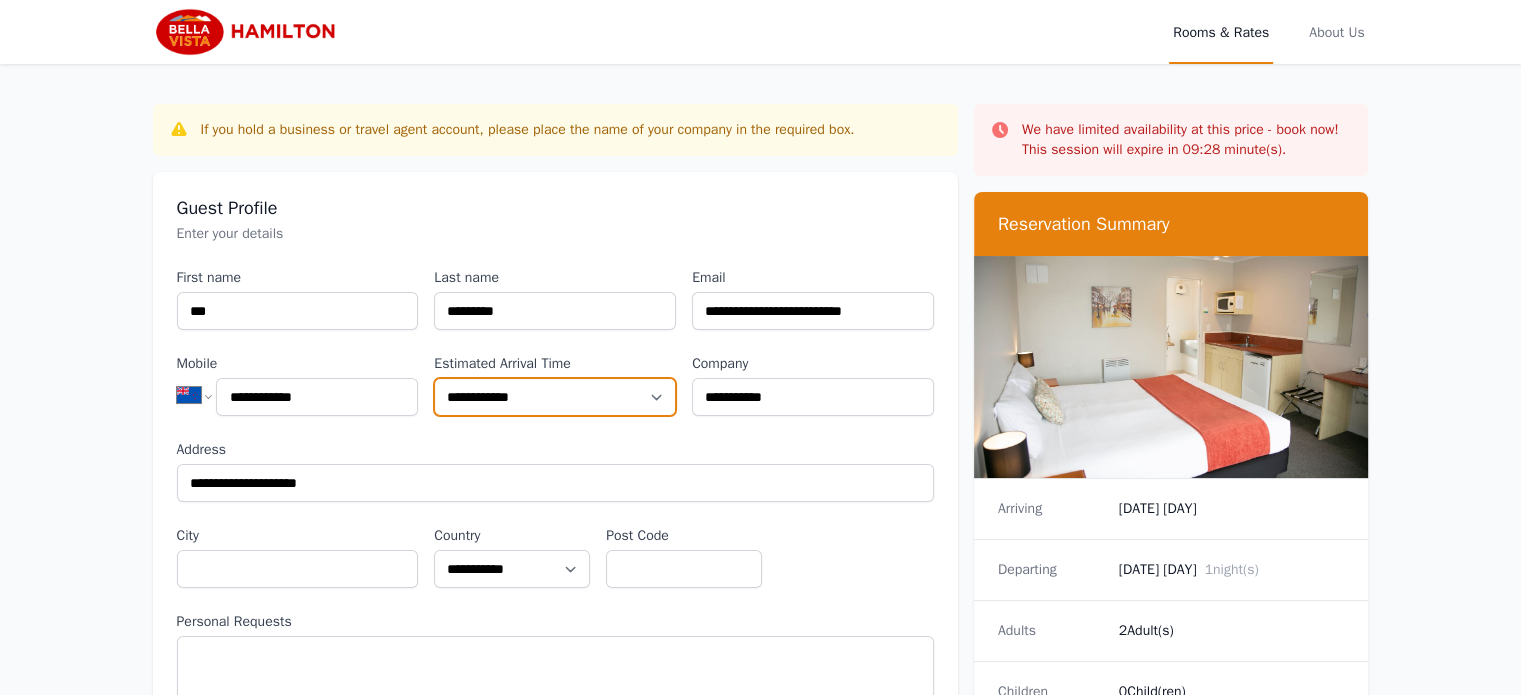 select on "**********" 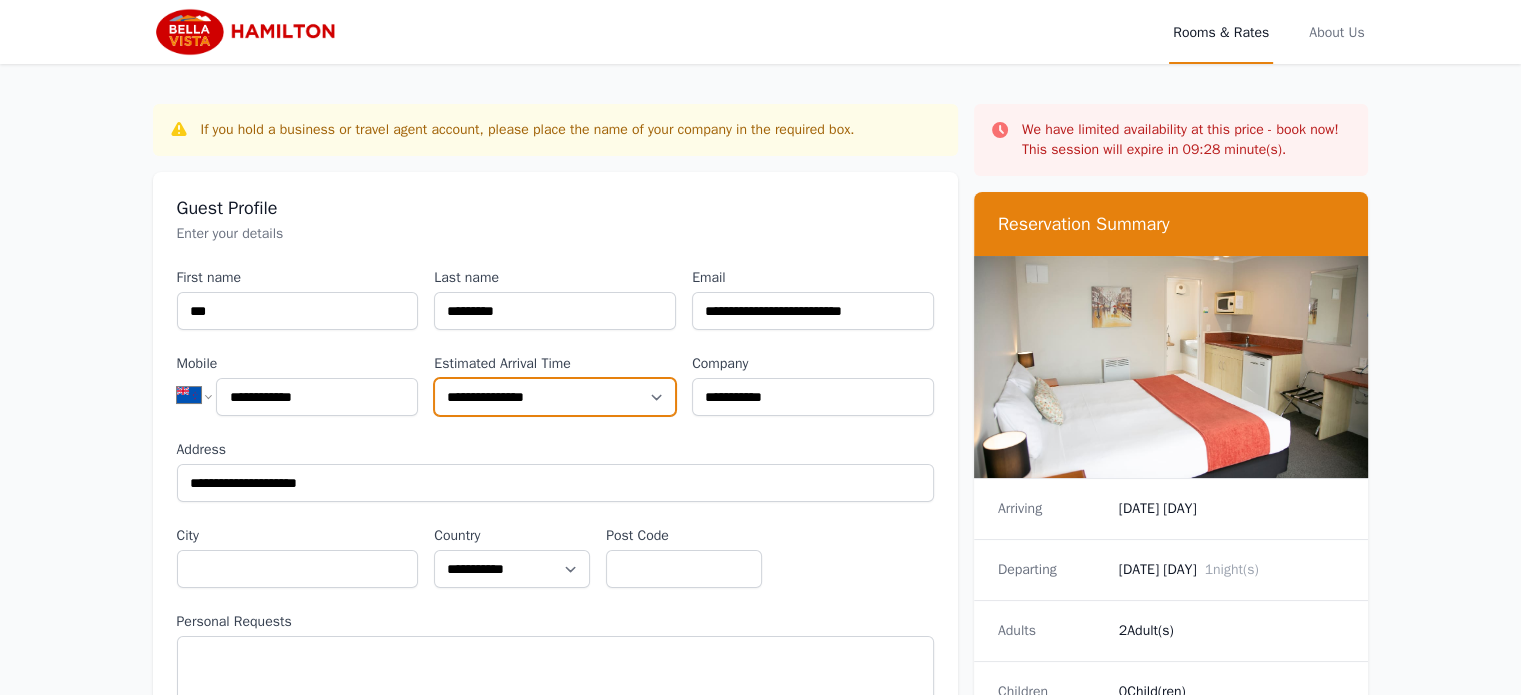 click on "**********" at bounding box center (555, 397) 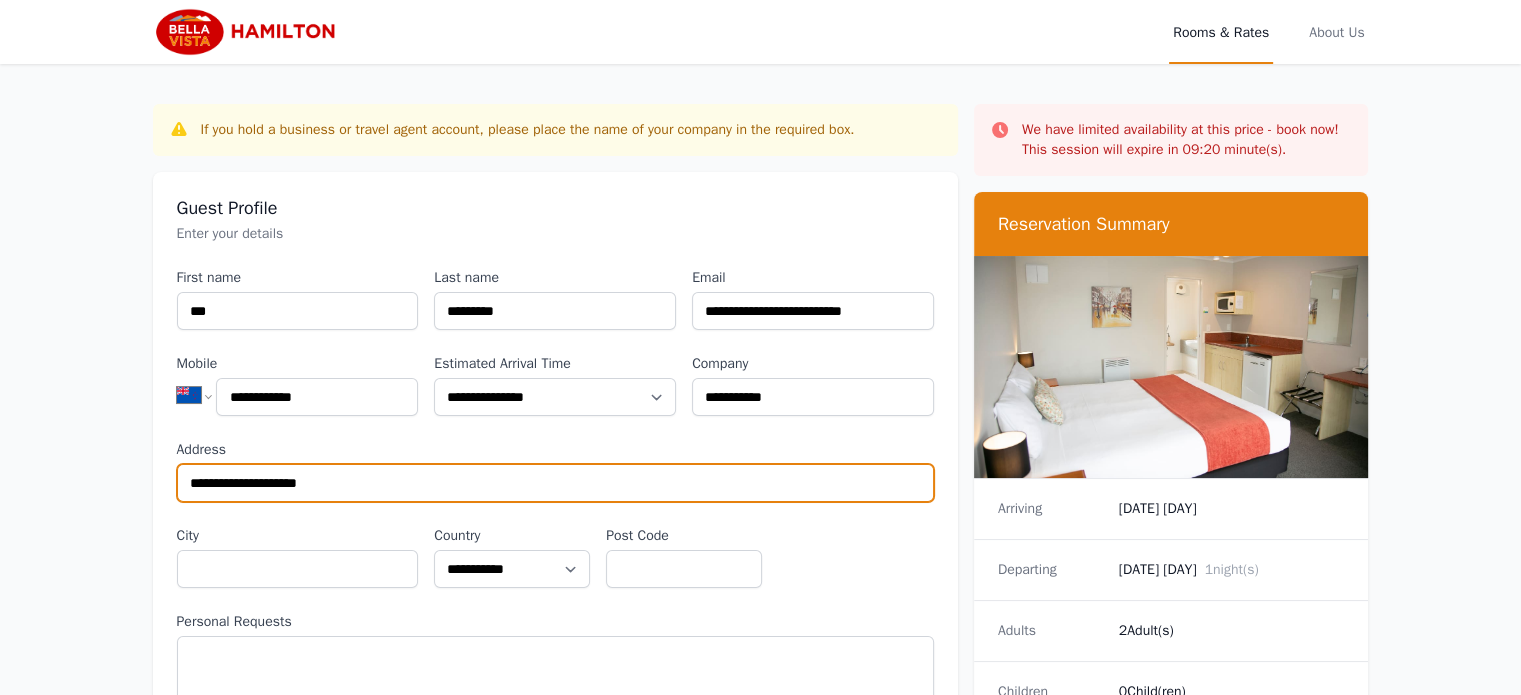 click on "**********" at bounding box center (555, 483) 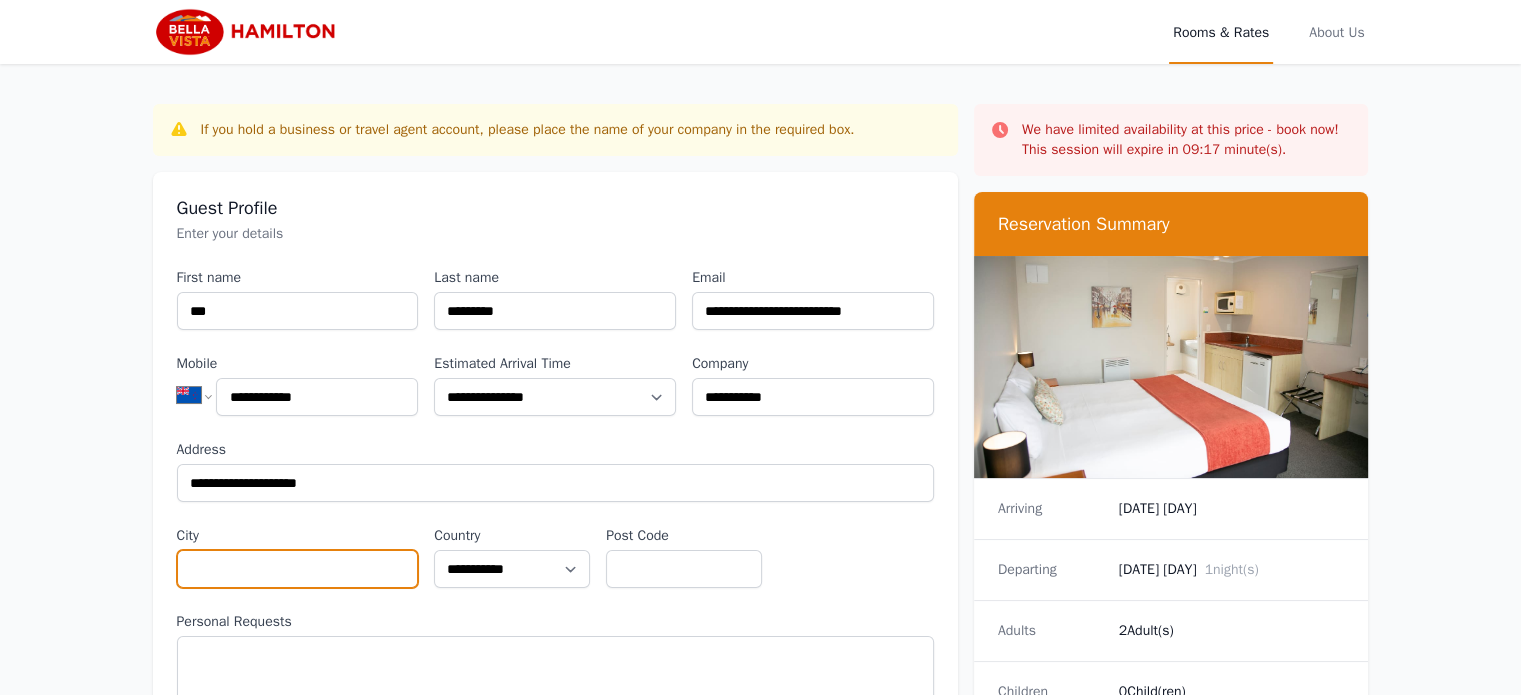 click on "City" at bounding box center [298, 569] 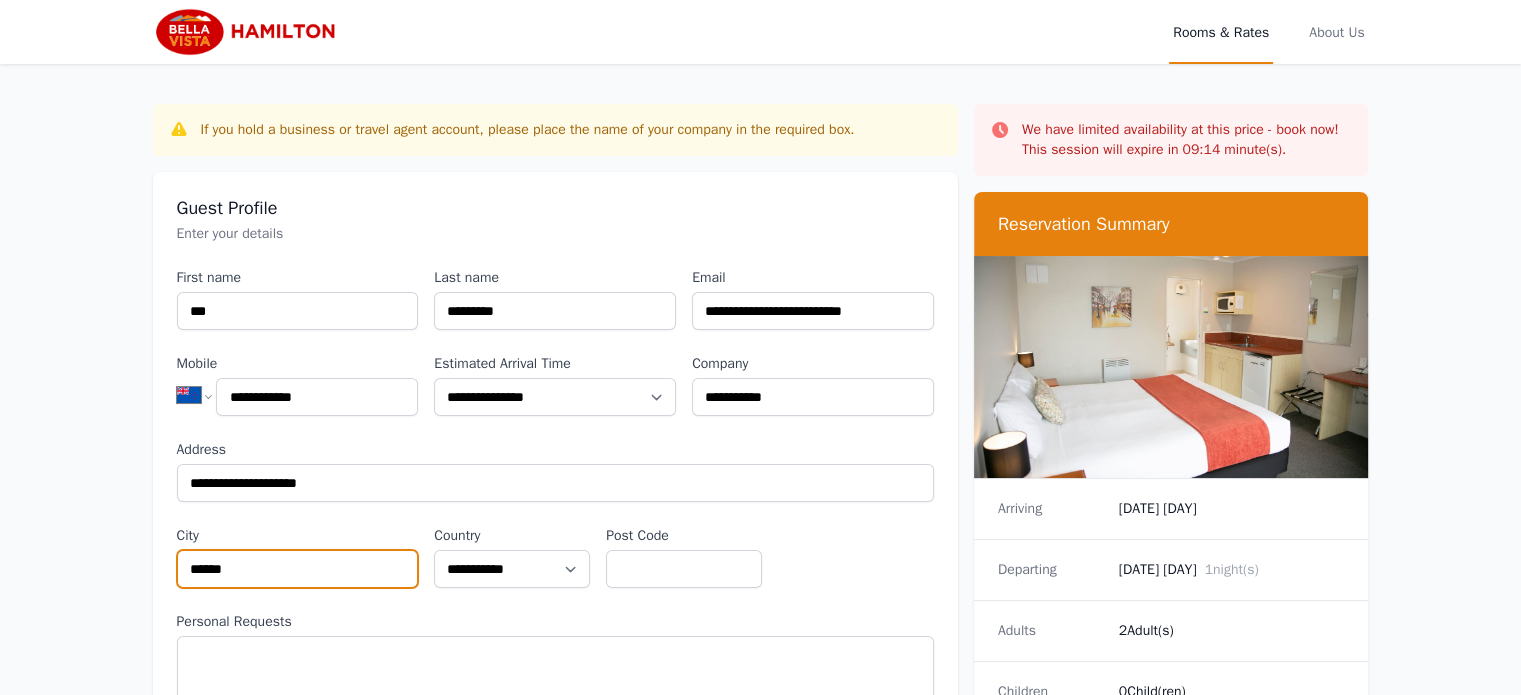 type on "******" 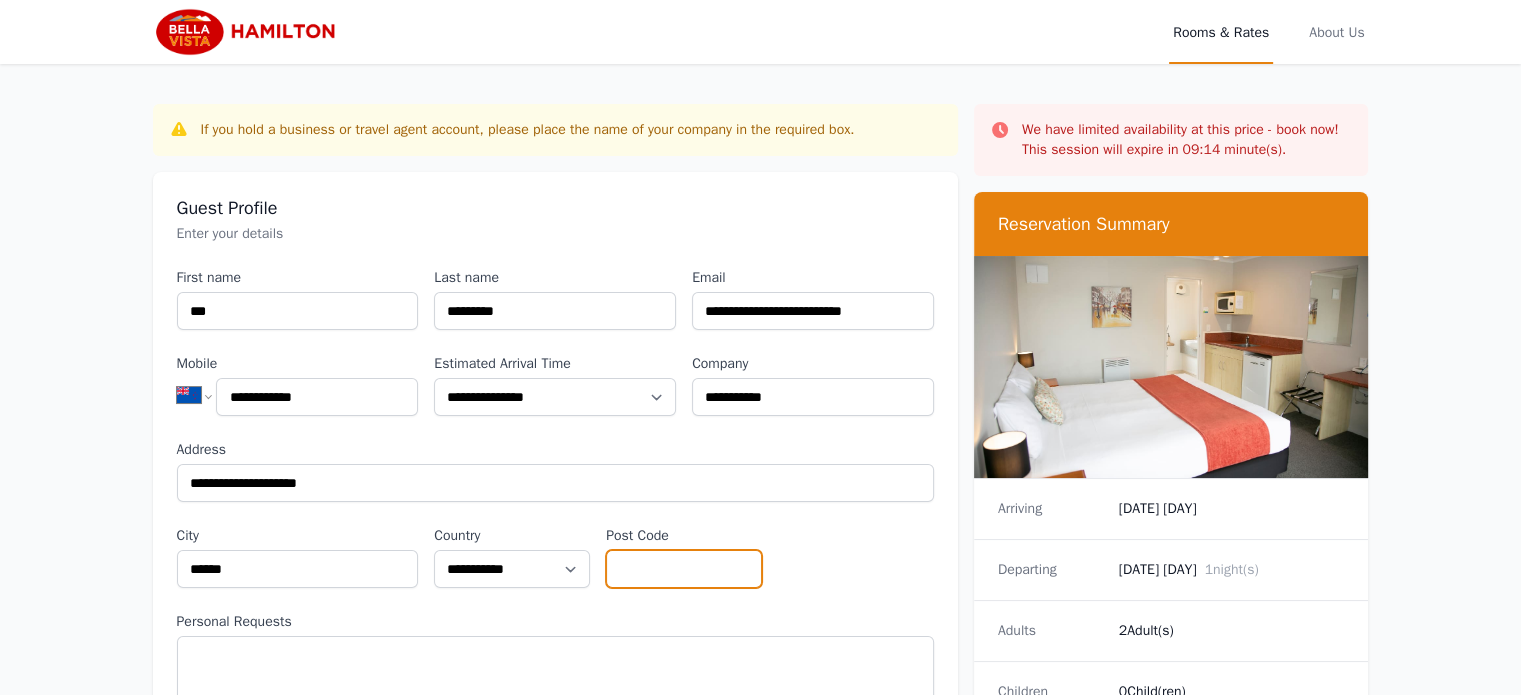 click on "Post Code" at bounding box center (684, 569) 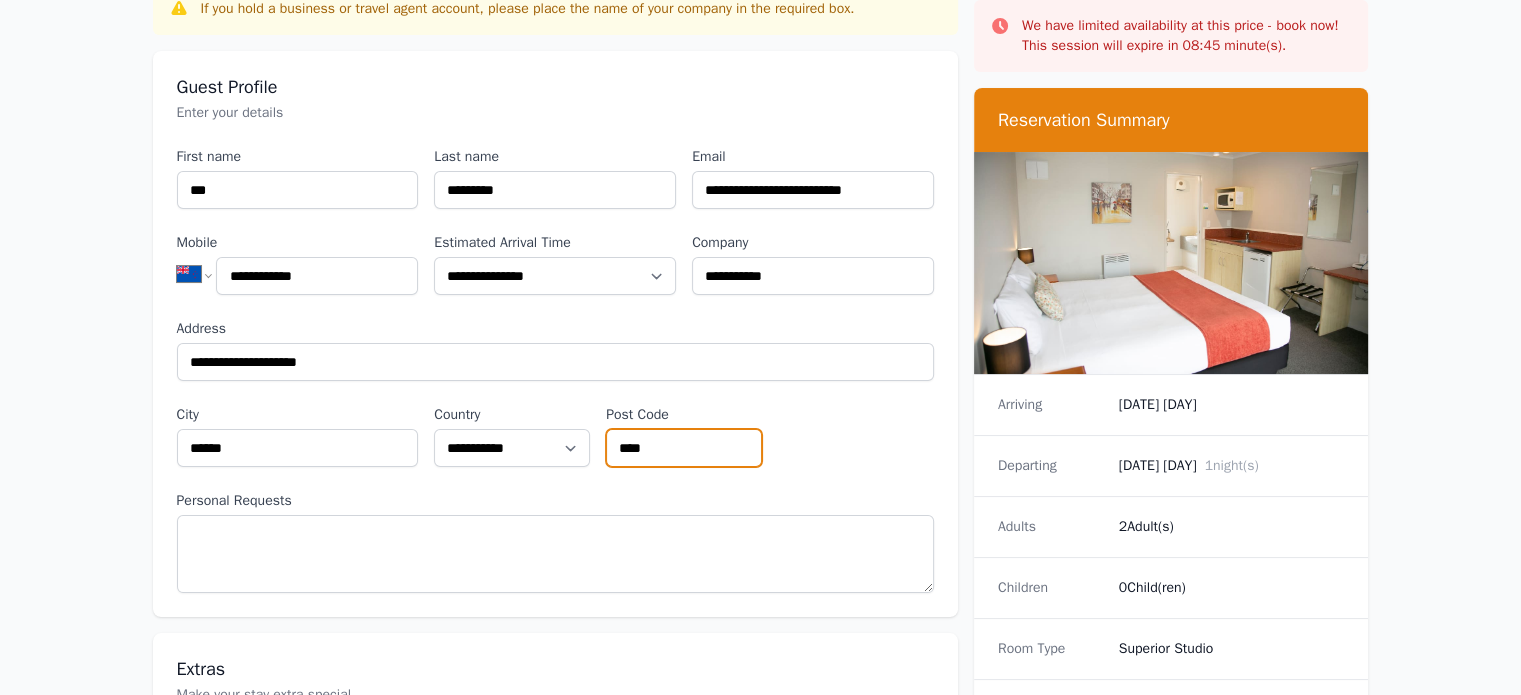 scroll, scrollTop: 150, scrollLeft: 0, axis: vertical 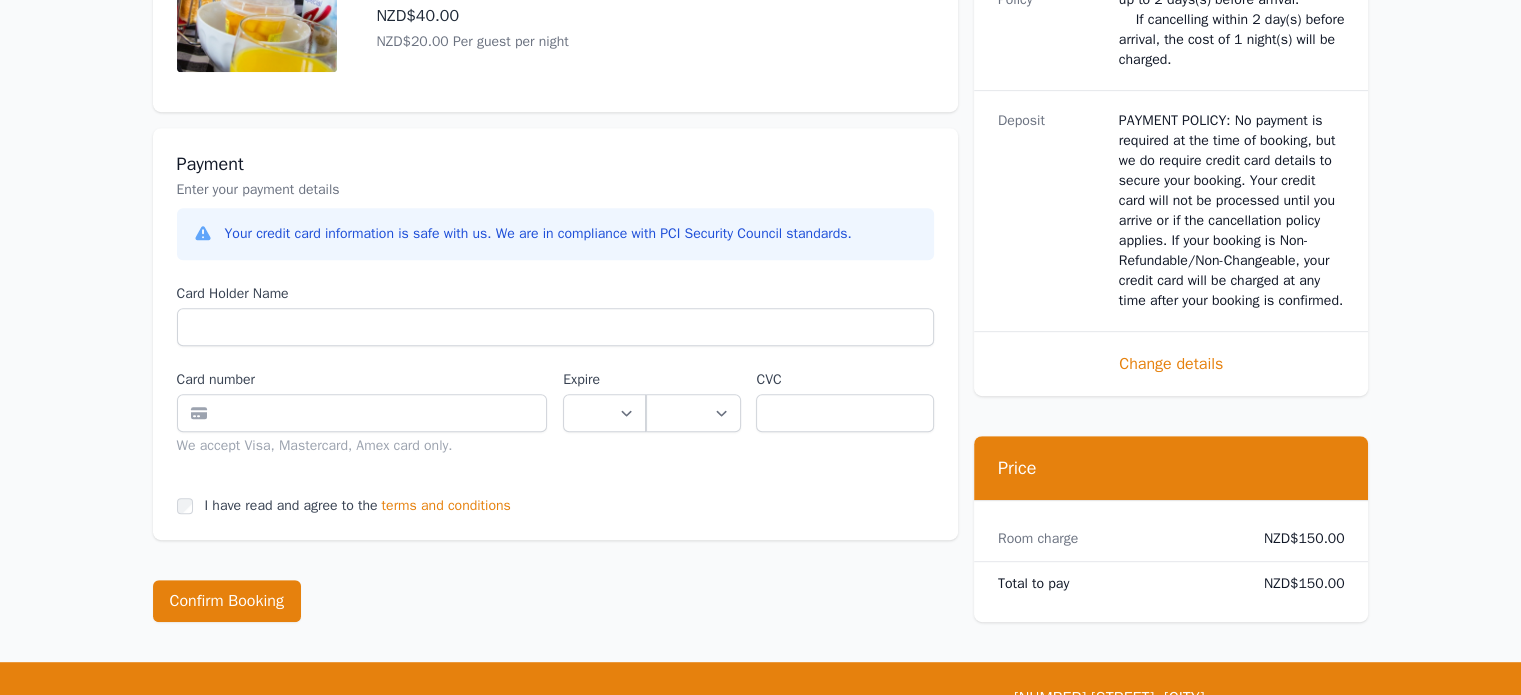 type on "****" 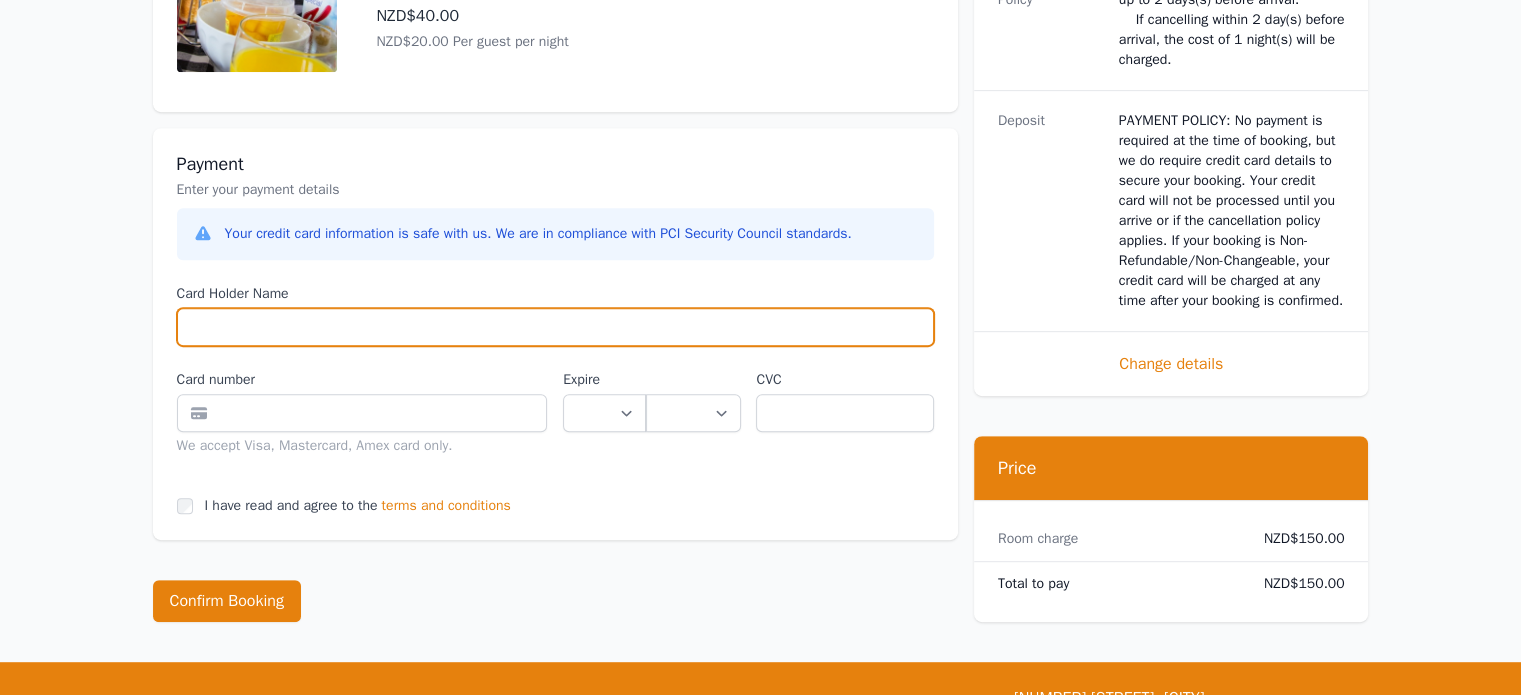 click on "Card Holder Name" at bounding box center (555, 327) 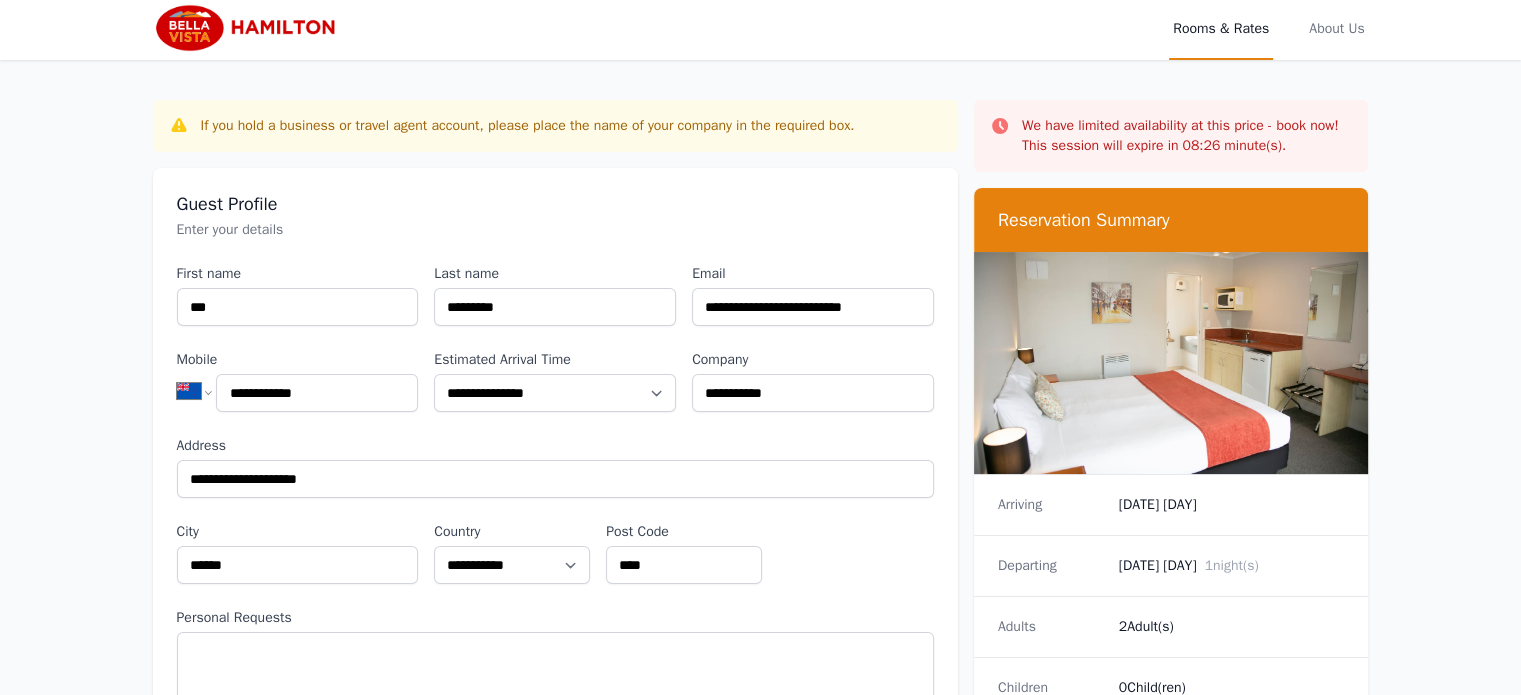 scroll, scrollTop: 0, scrollLeft: 0, axis: both 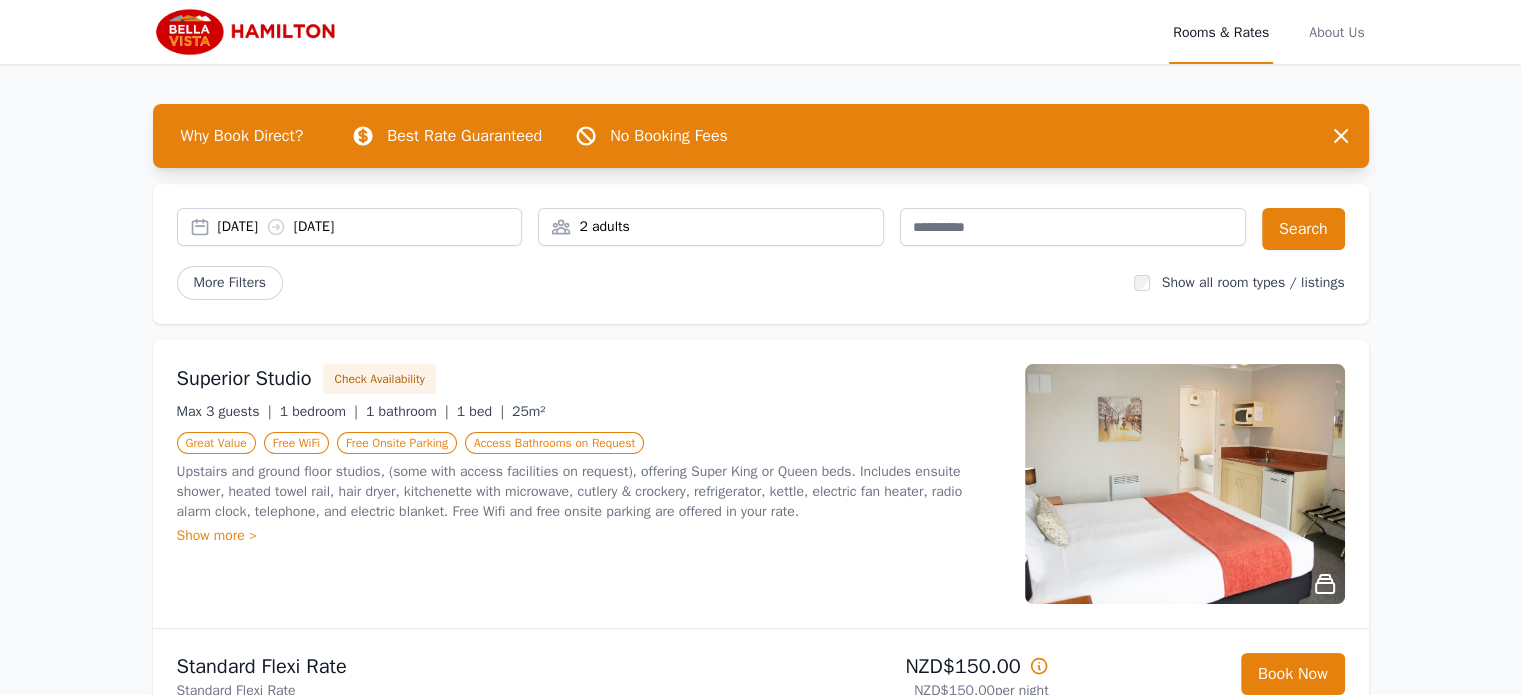click on "[DATE] [DATE]" at bounding box center [370, 227] 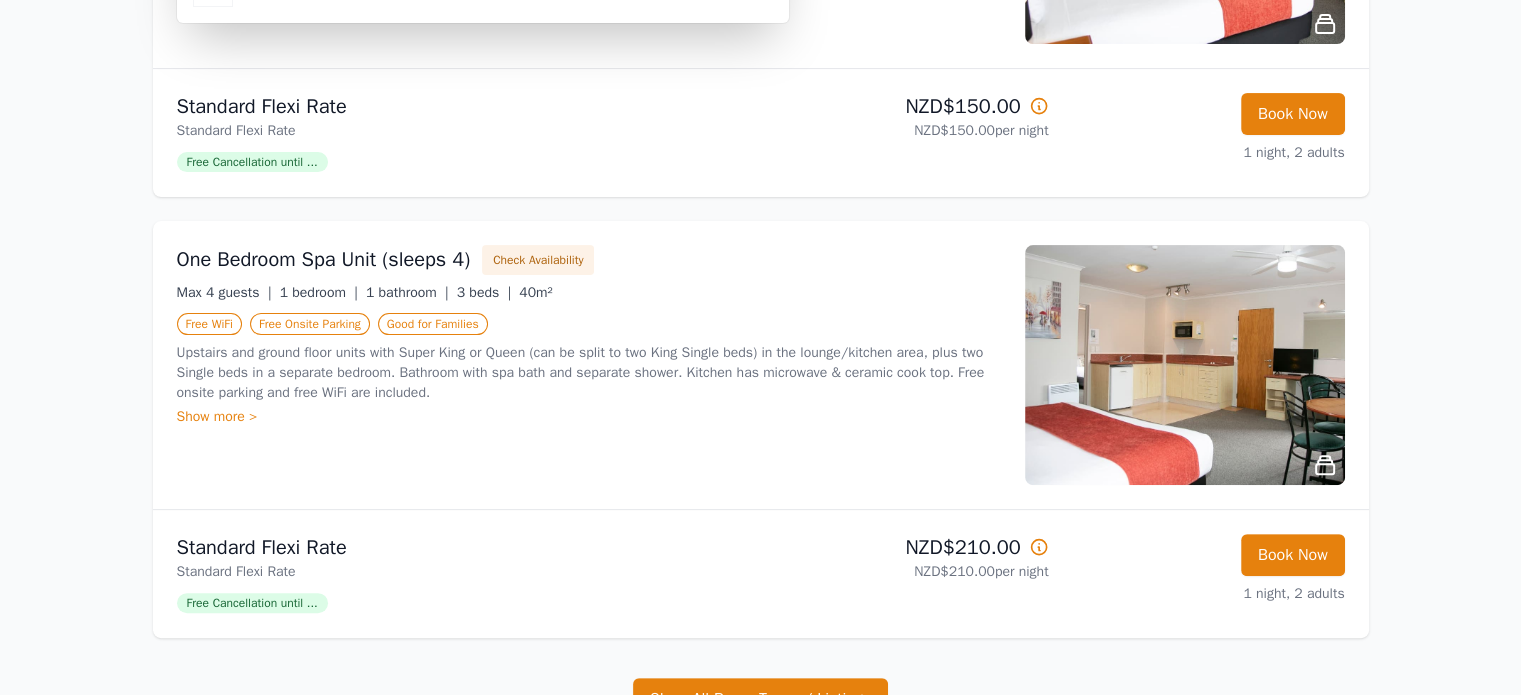 scroll, scrollTop: 561, scrollLeft: 0, axis: vertical 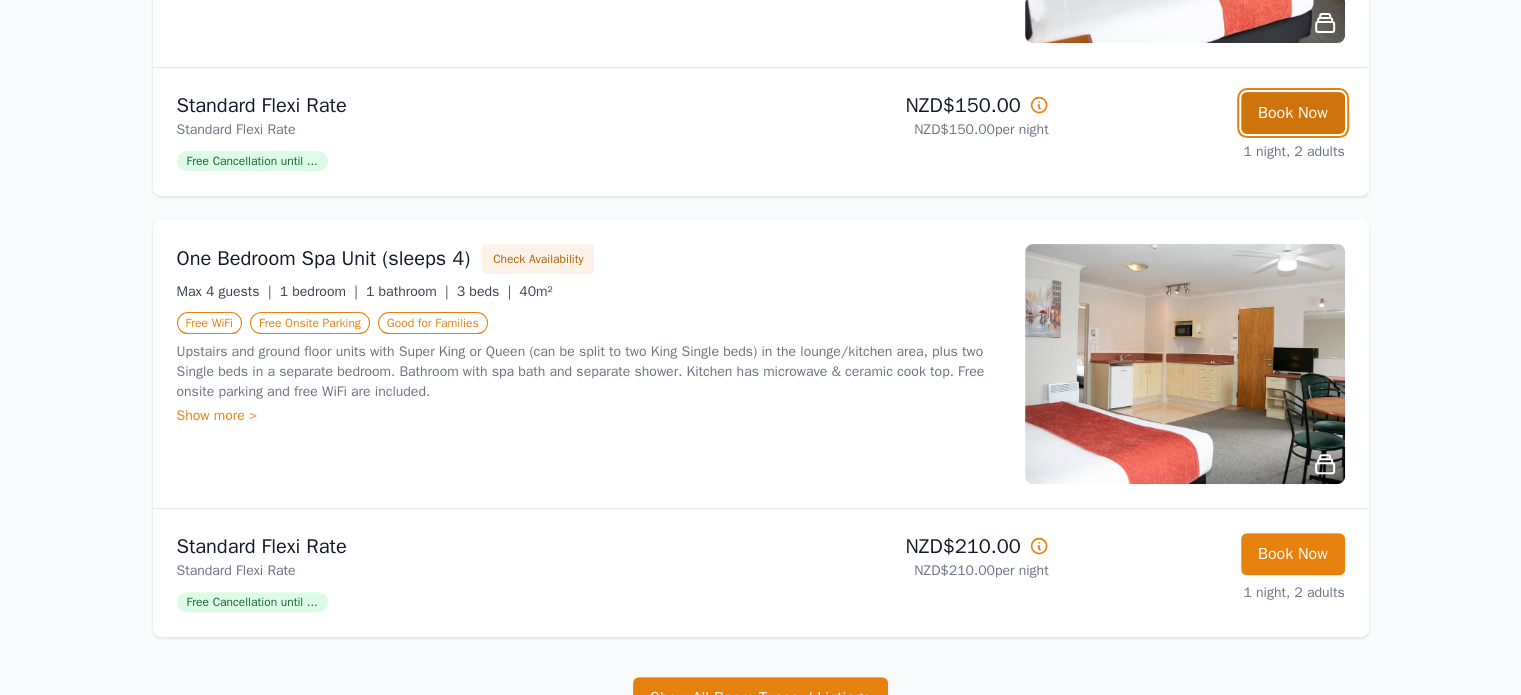 click on "Book Now" at bounding box center [1293, 113] 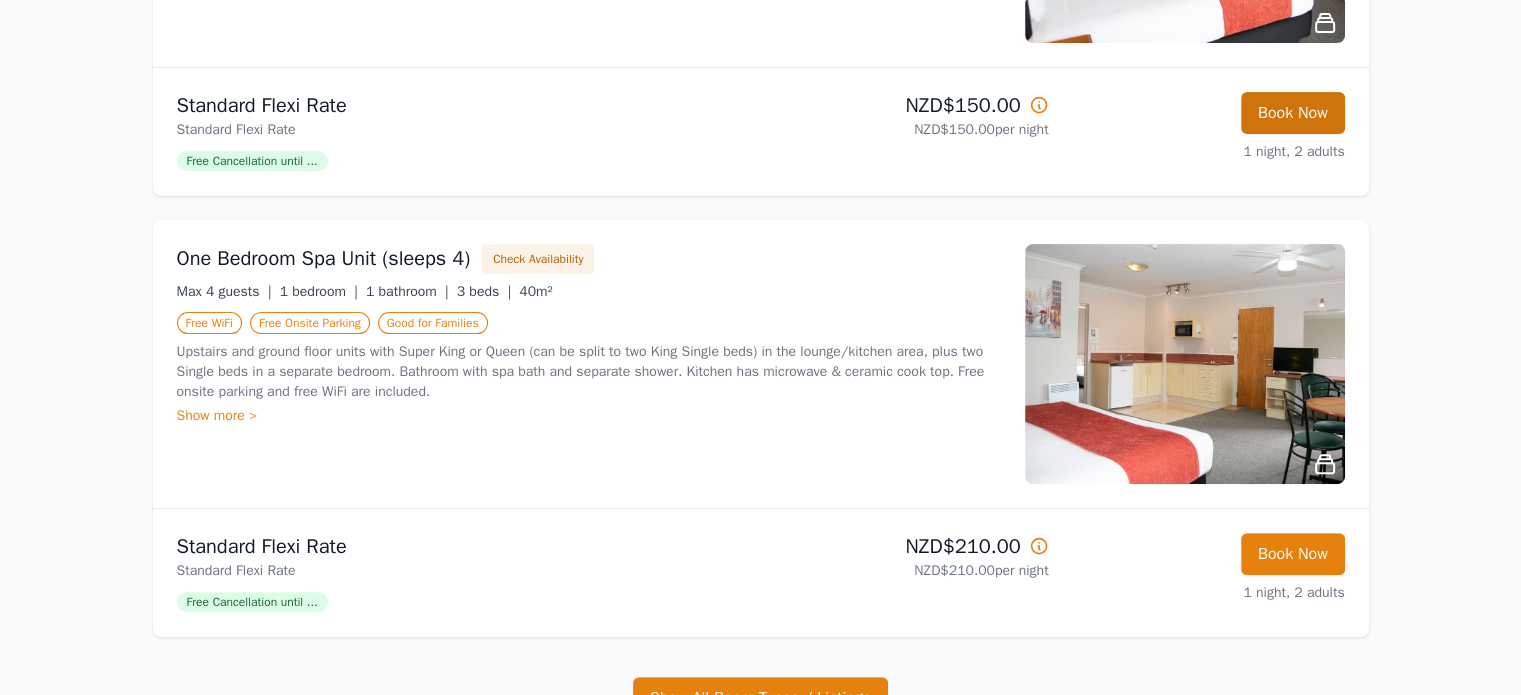 scroll, scrollTop: 0, scrollLeft: 0, axis: both 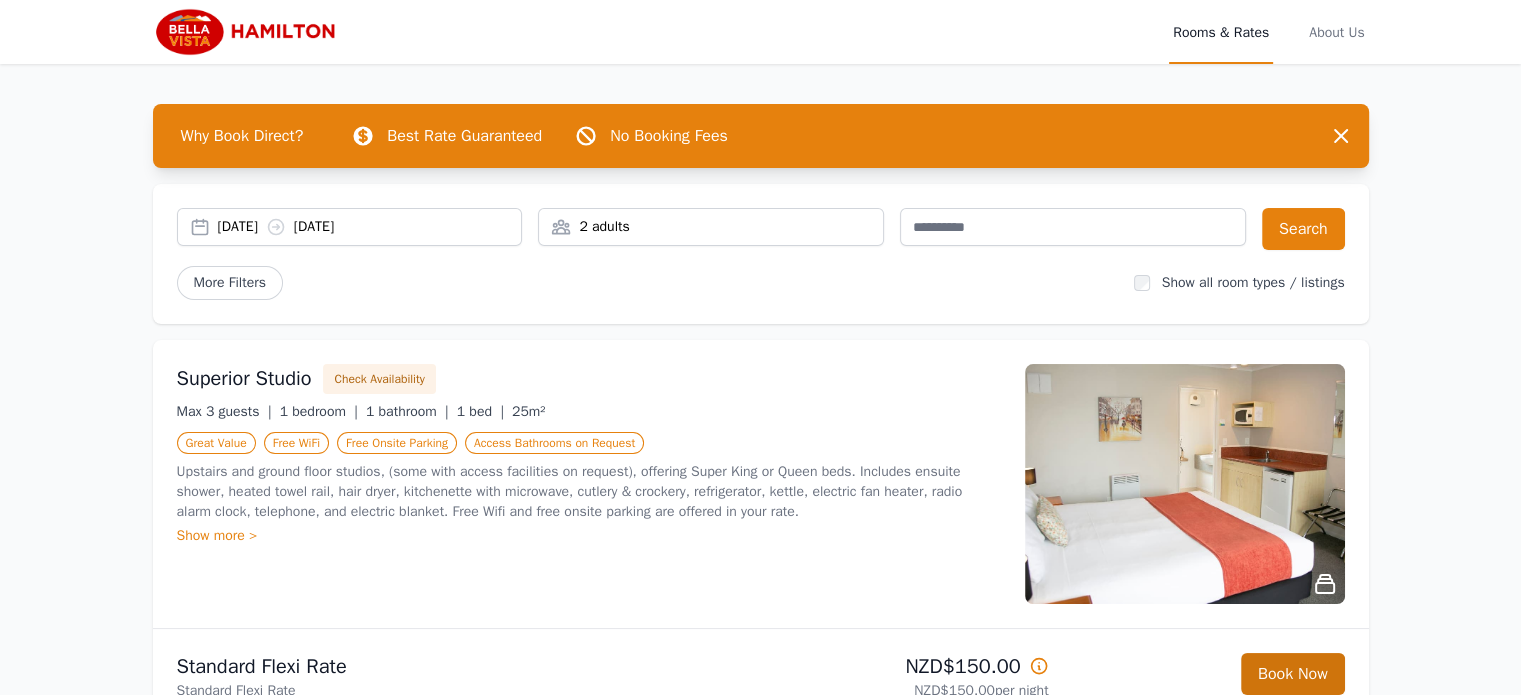 select on "**" 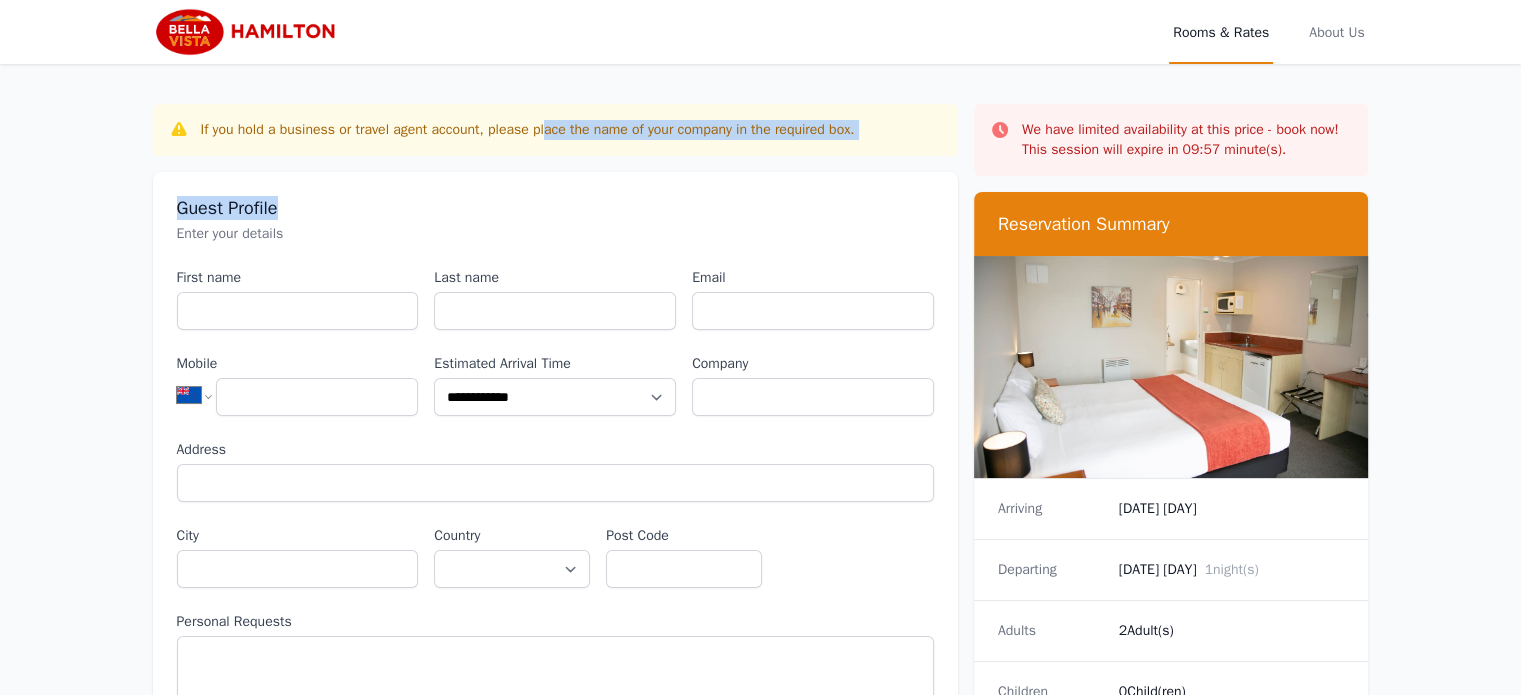 click on "**********" at bounding box center (760, 858) 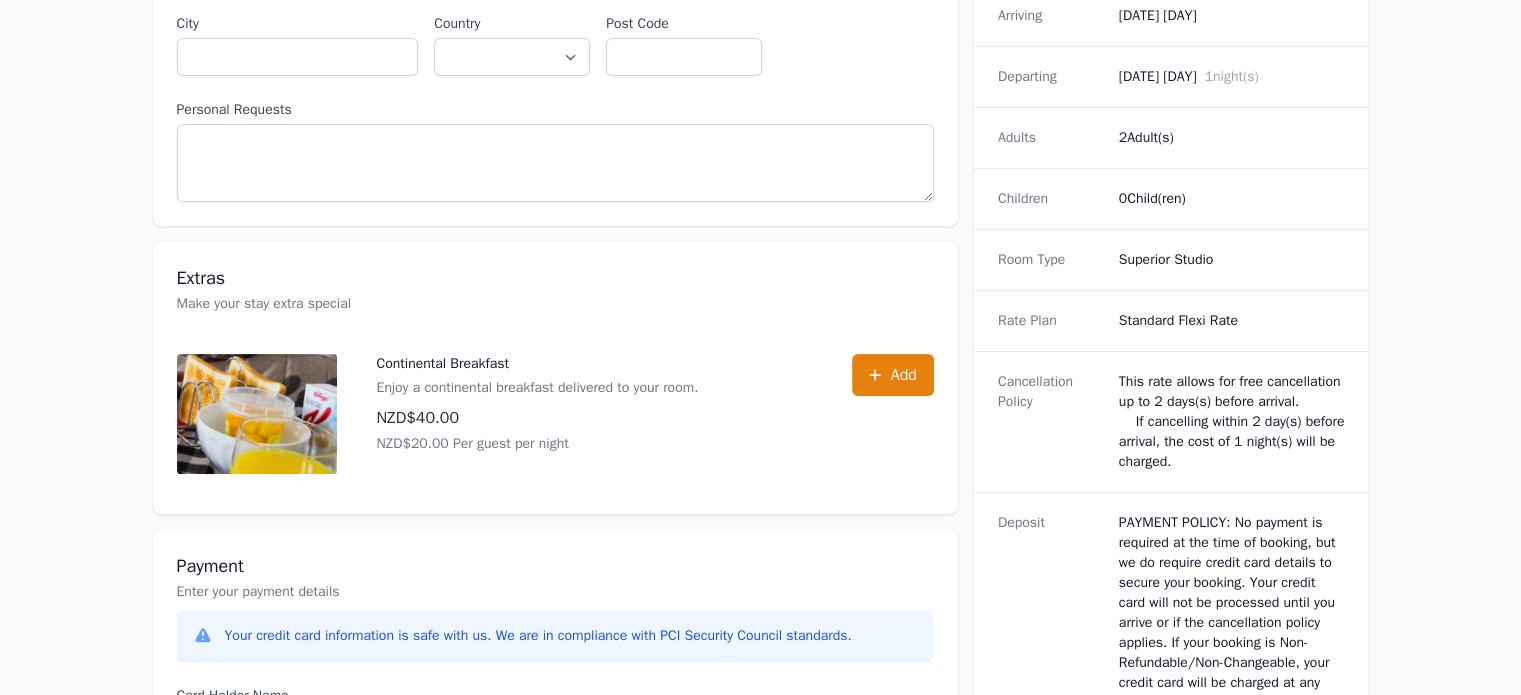 scroll, scrollTop: 561, scrollLeft: 0, axis: vertical 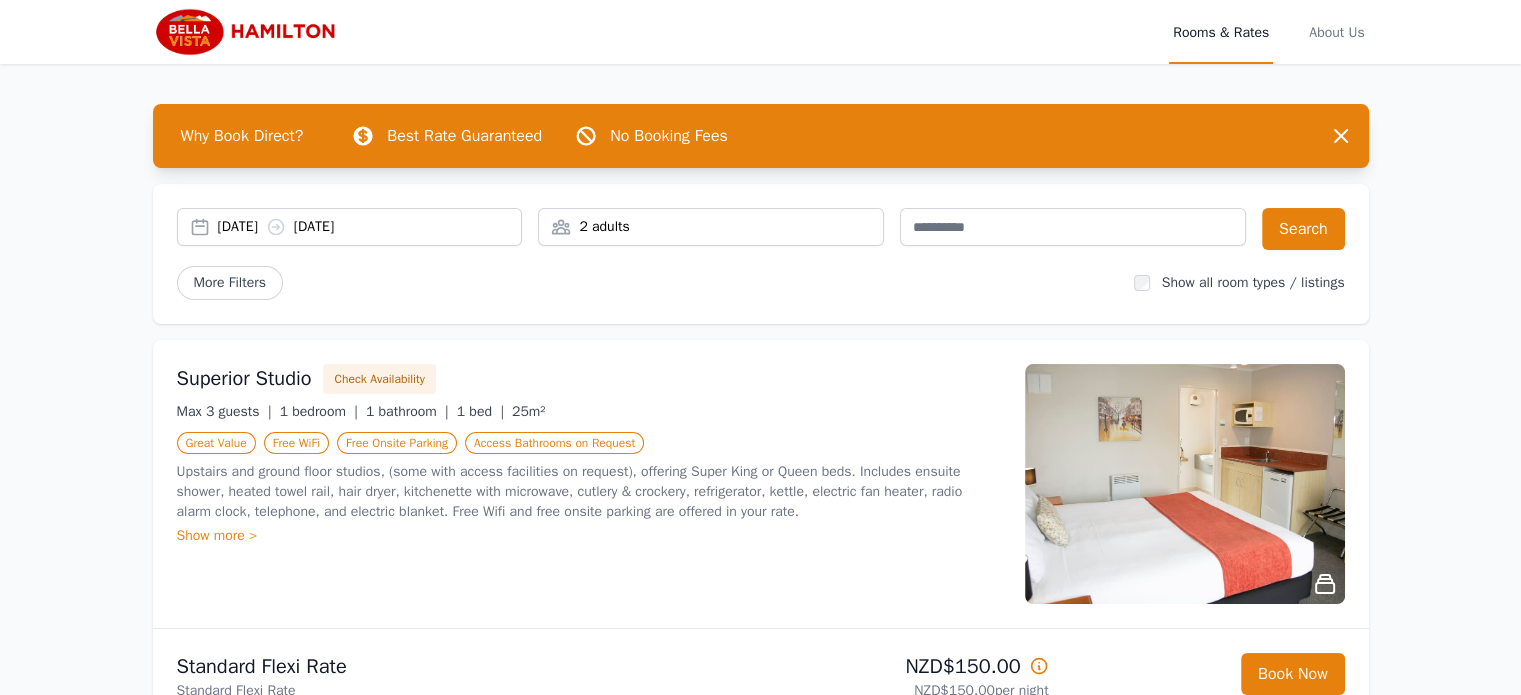 click on "[DATE] [DATE]" at bounding box center (370, 227) 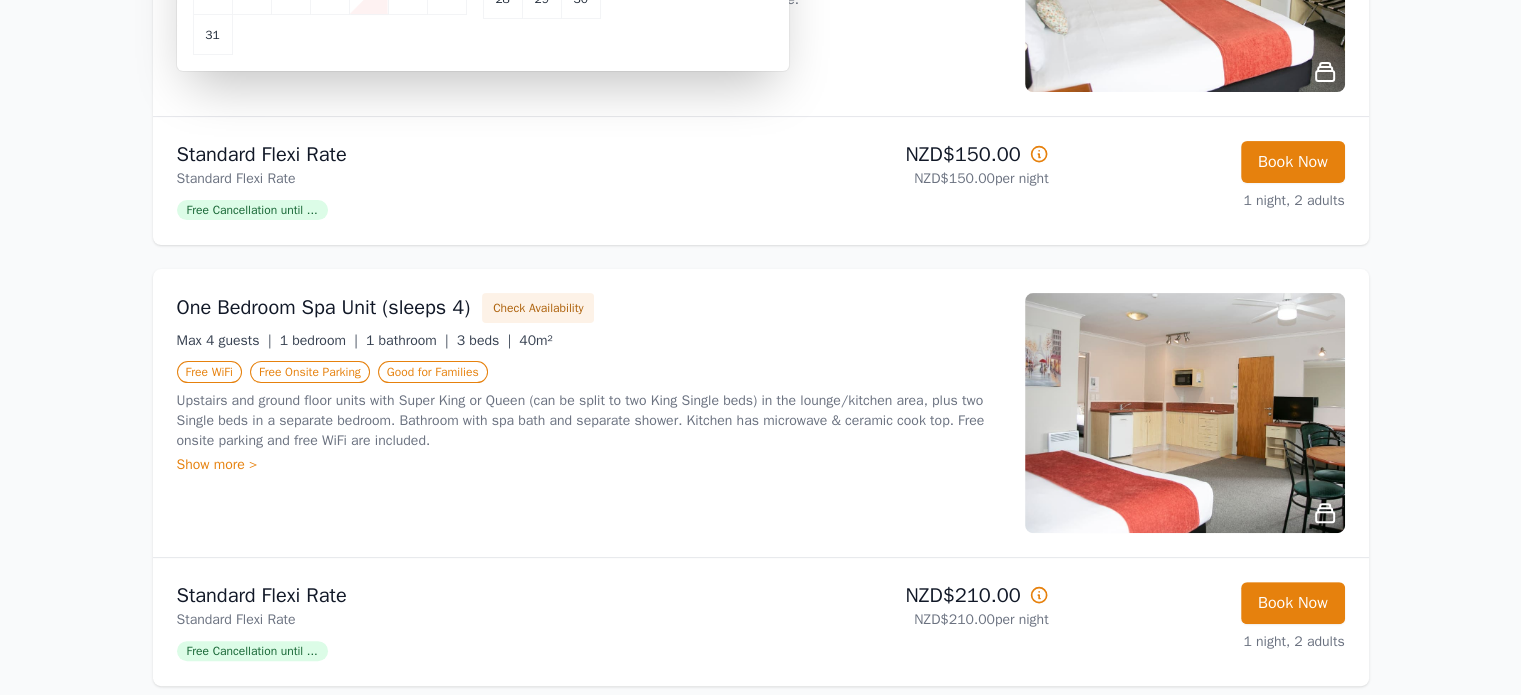 scroll, scrollTop: 561, scrollLeft: 0, axis: vertical 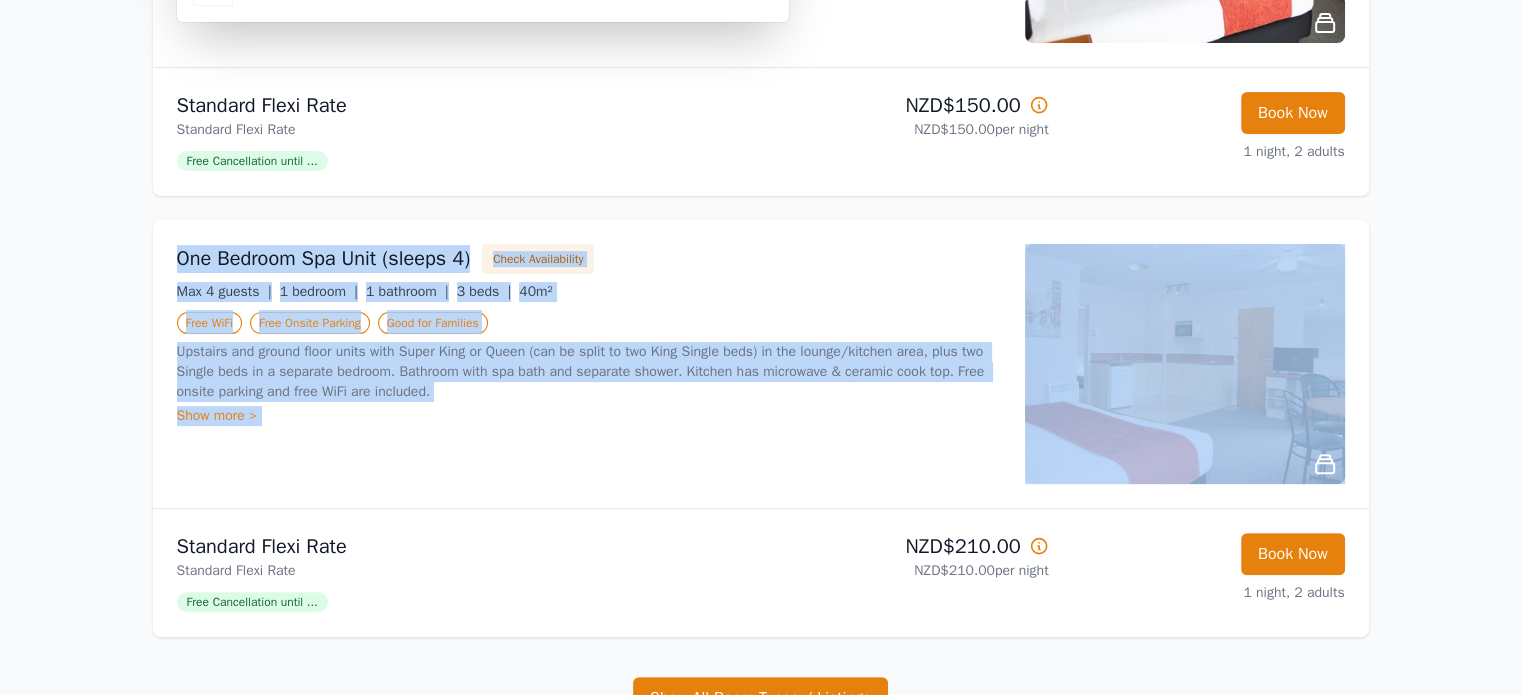 drag, startPoint x: 1517, startPoint y: 308, endPoint x: 1524, endPoint y: 156, distance: 152.1611 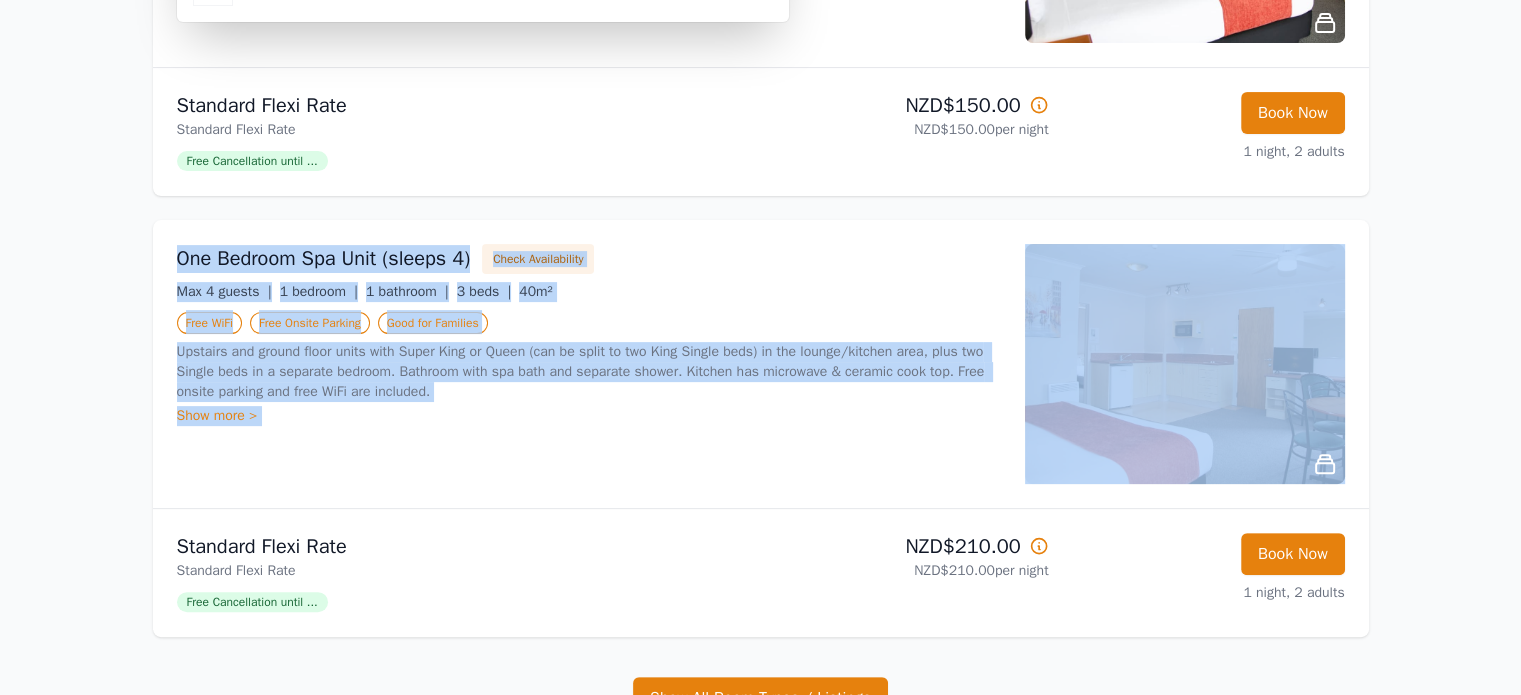 click on "Open main menu Rooms & Rates About Us Why Book Direct? Best Rate Guaranteed No Booking Fees Dismiss Dismiss [DATE] [DATE] Select Dates August 2025 Sun Mon Tue Wed Thu Fri Sat 1 2 3 4 5 6 7 8 9 10 11 12 13 14 15 16 17 18 19 20 21 22 23 24 25 26 27 28 29 30 31 September 2025 Sun Mon Tue Wed Thu Fri Sat 1 2 3 4 5 6 7 8 9 10 11 12 13 14 15 16 17 18 19 20 21 22 23 24 25 26 27 28 29 30 2 adults   Search More Filters Show all room types / listings Superior Studio Check Availability Max 3 guests  | 1 bedroom  | 1 bathroom  | 1 bed  | 25m² Great Value Free WiFi Free Onsite Parking Access Bathrooms on Request Upstairs and ground floor studios, (some with access facilities on request), offering Super King or Queen beds. Includes ensuite shower, heated towel rail, hair dryer, kitchenette with microwave, cutlery & crockery, refrigerator, kettle, electric fan heater, radio alarm clock, telephone, and electric blanket. Free Wifi and free onsite parking are offered in your rate. Show more > Standard Flexi Rate" at bounding box center (760, 217) 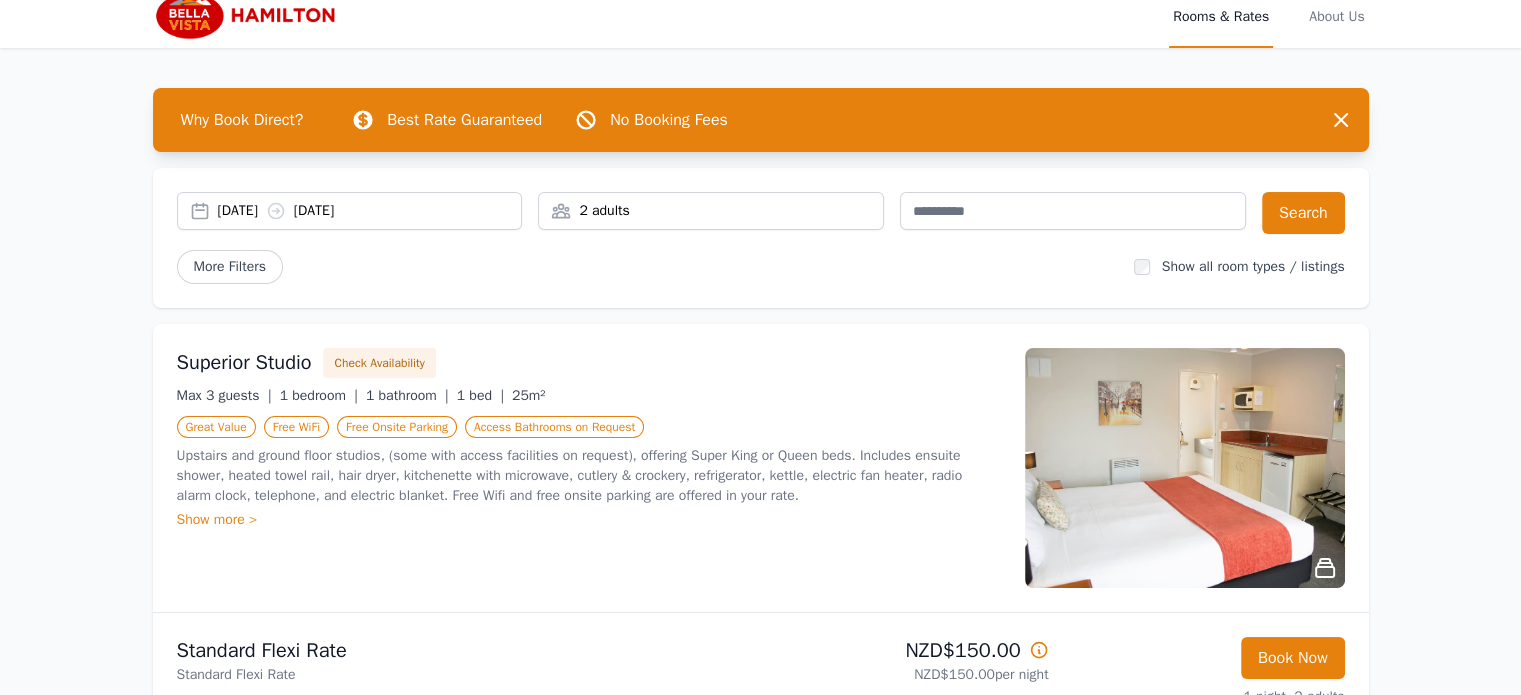 scroll, scrollTop: 0, scrollLeft: 0, axis: both 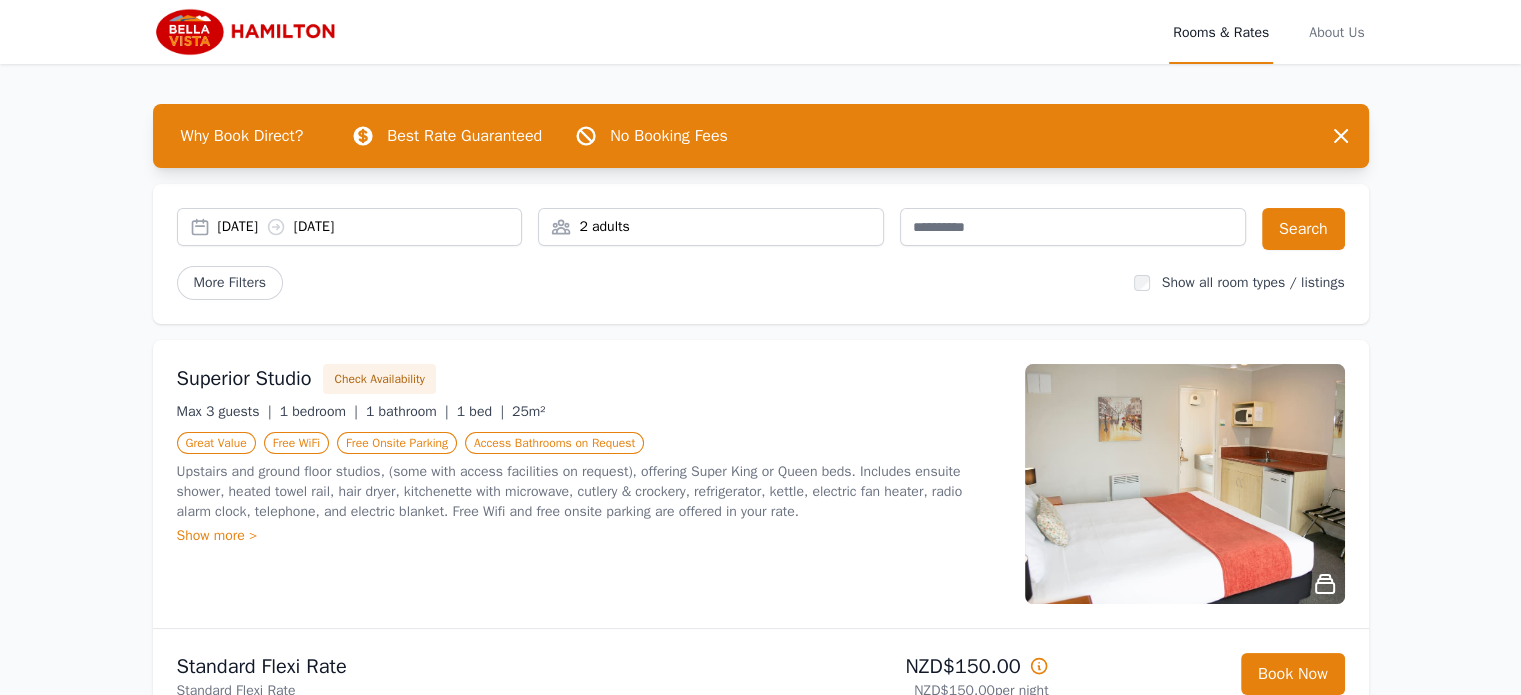 click on "[DATE] [DATE]" at bounding box center [370, 227] 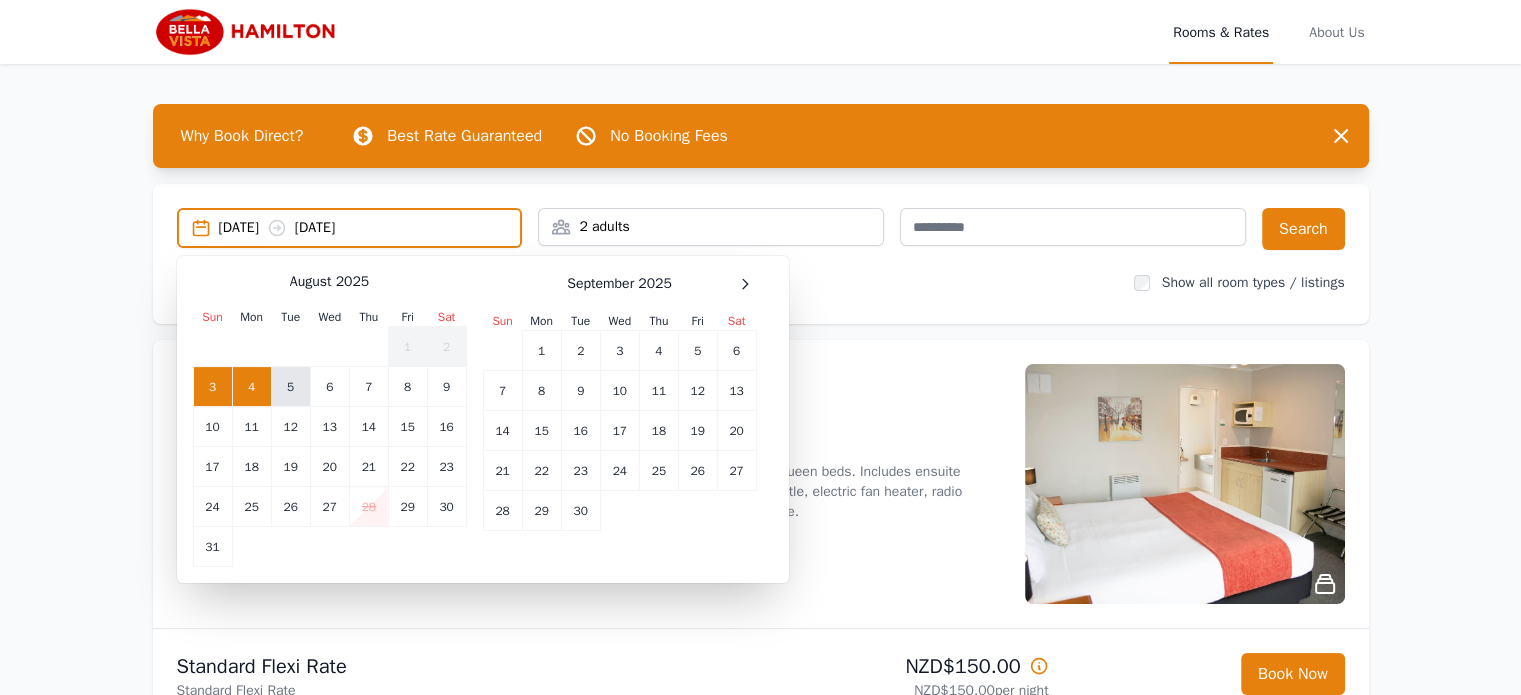 click on "5" at bounding box center [290, 387] 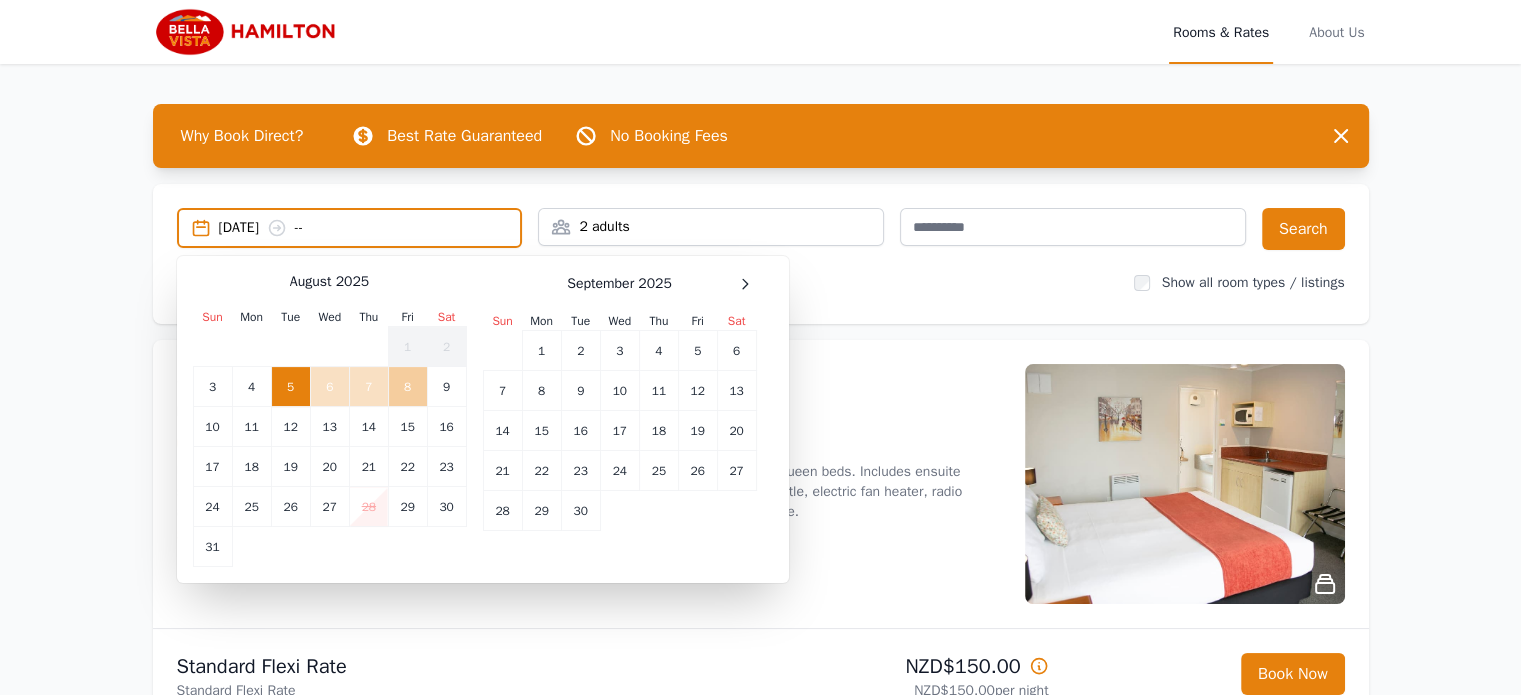 click on "8" at bounding box center [407, 387] 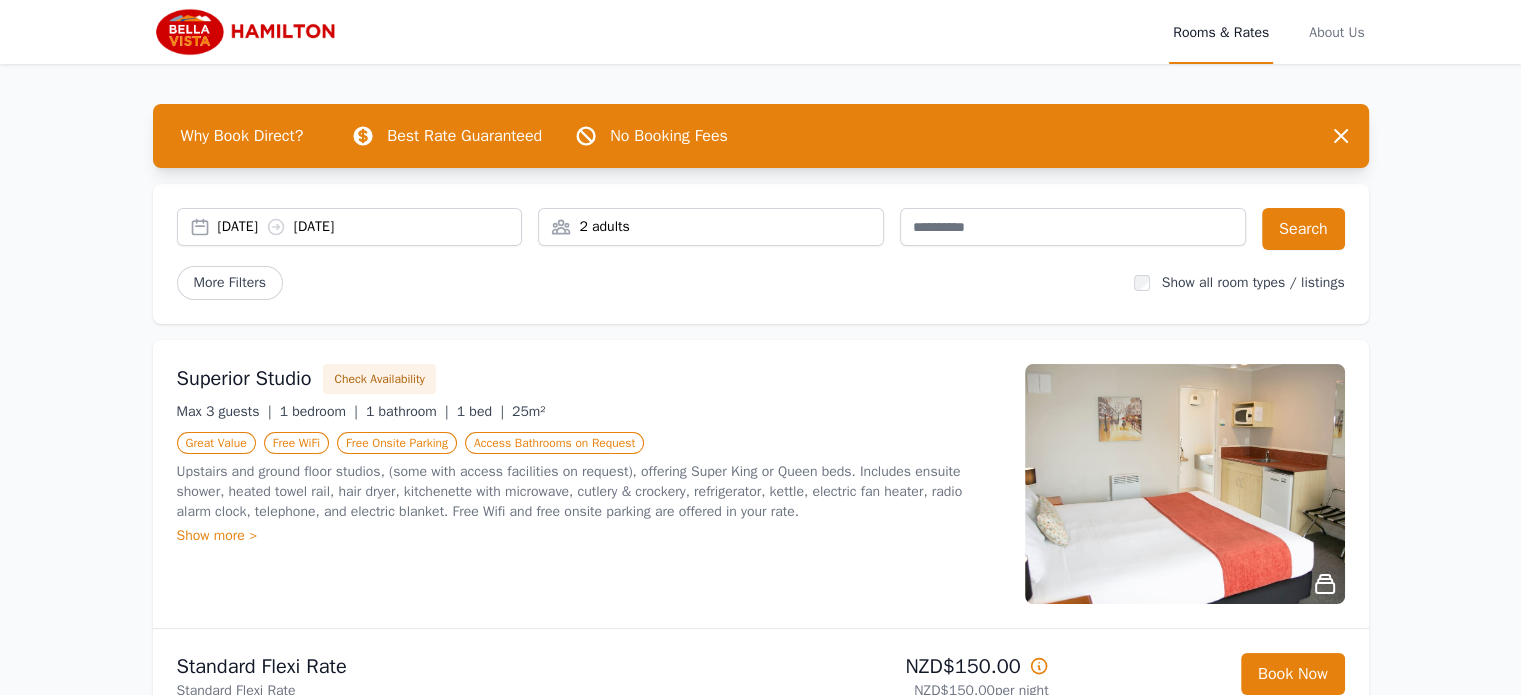 click on "2 adults" at bounding box center (711, 227) 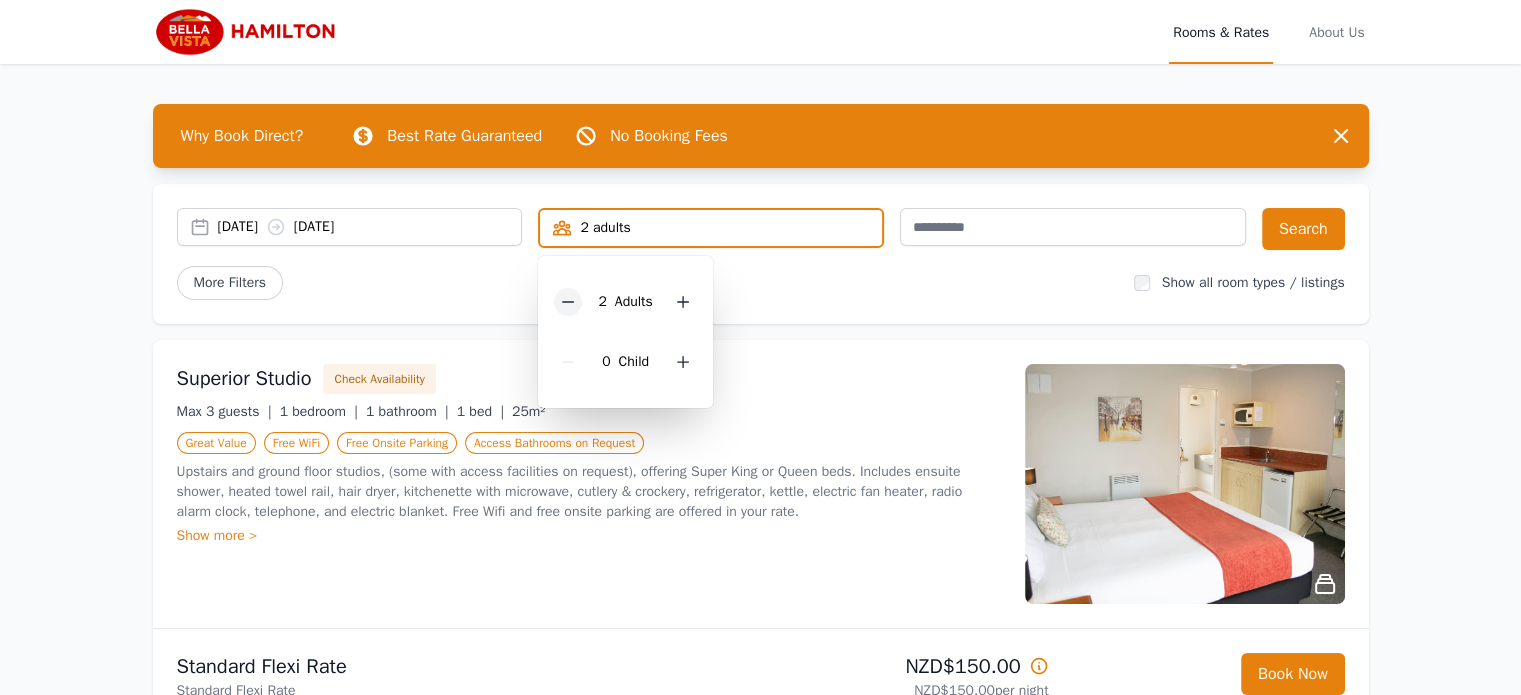 click 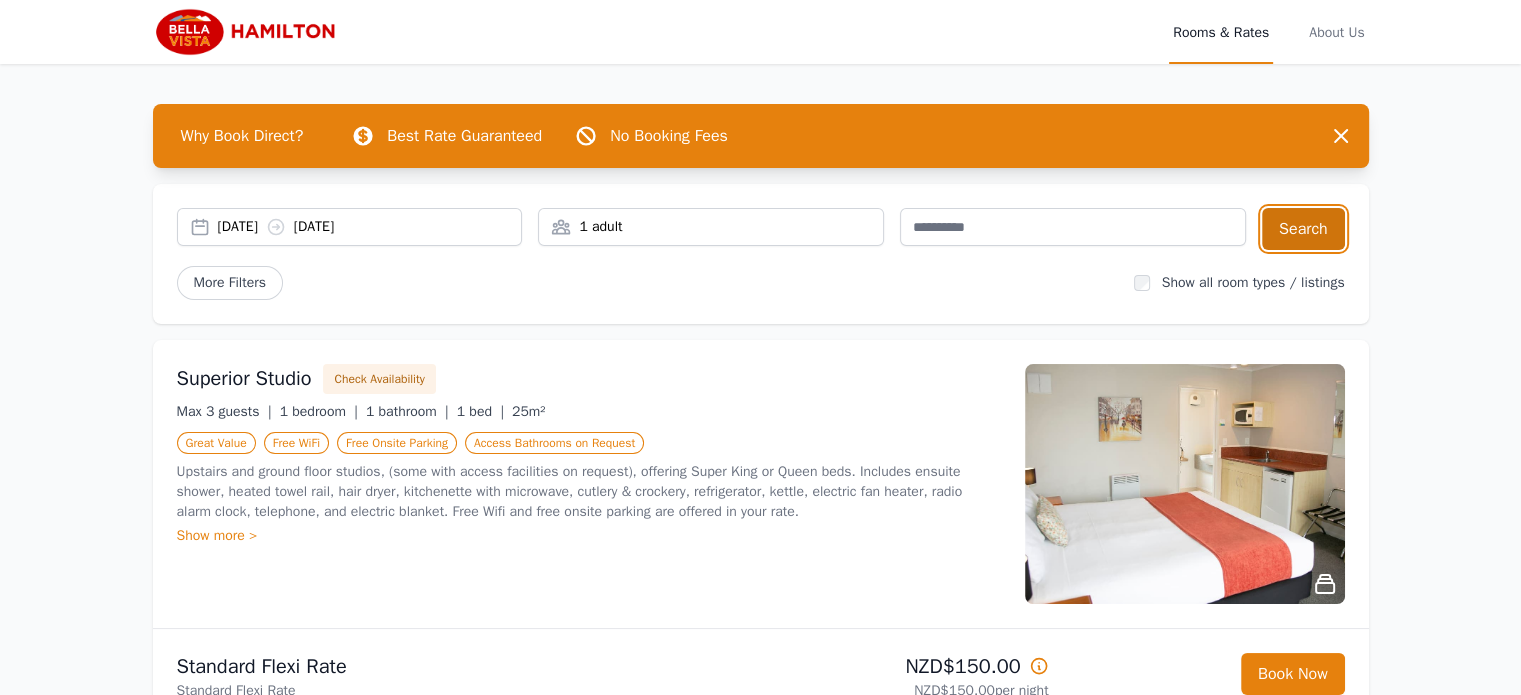 click on "Search" at bounding box center [1303, 229] 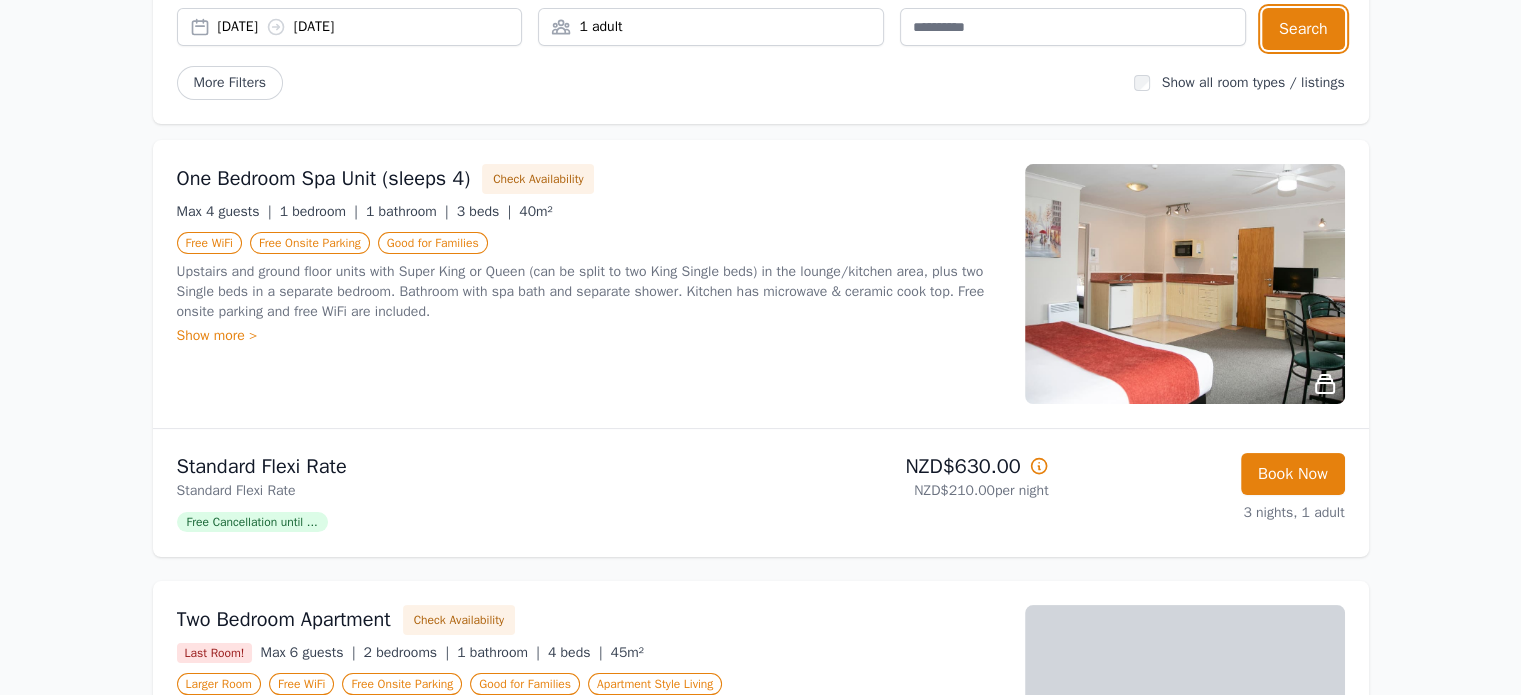 scroll, scrollTop: 212, scrollLeft: 0, axis: vertical 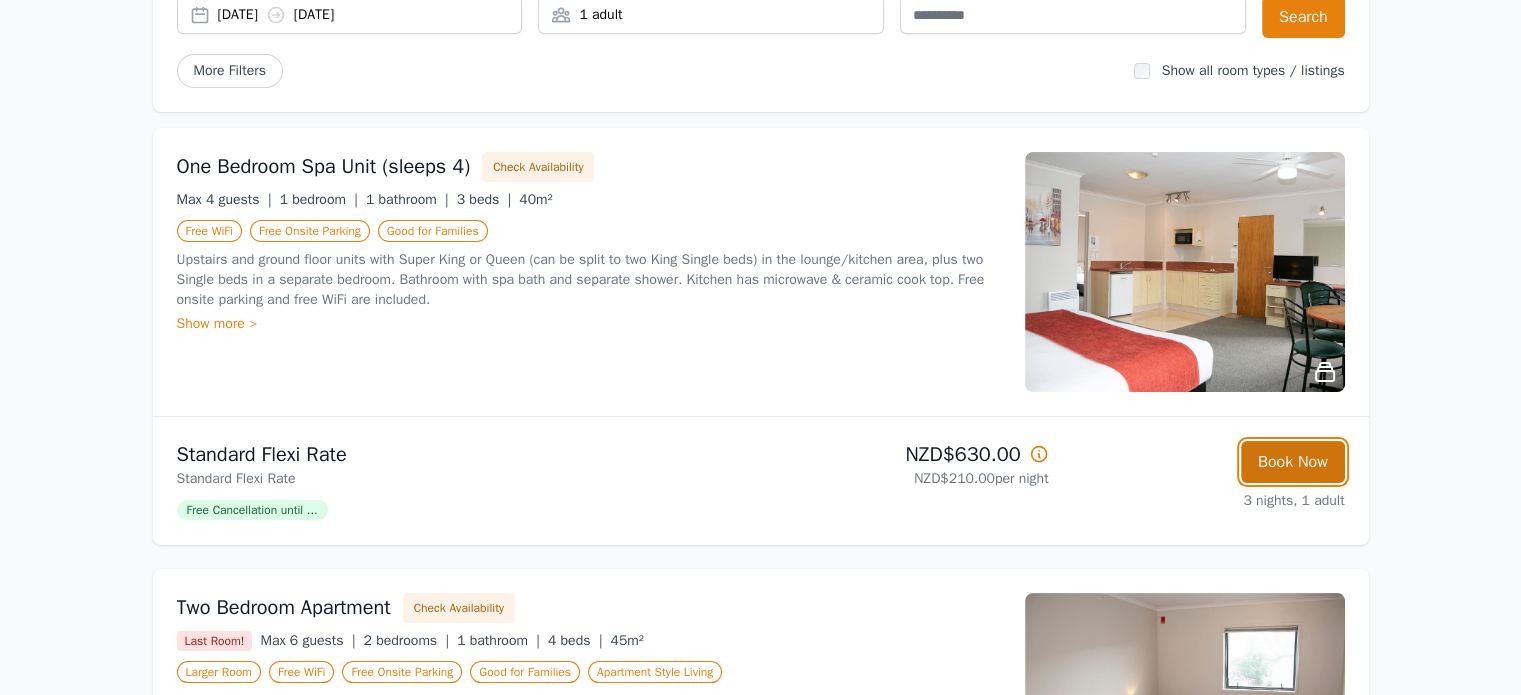 click on "Book Now" at bounding box center [1293, 462] 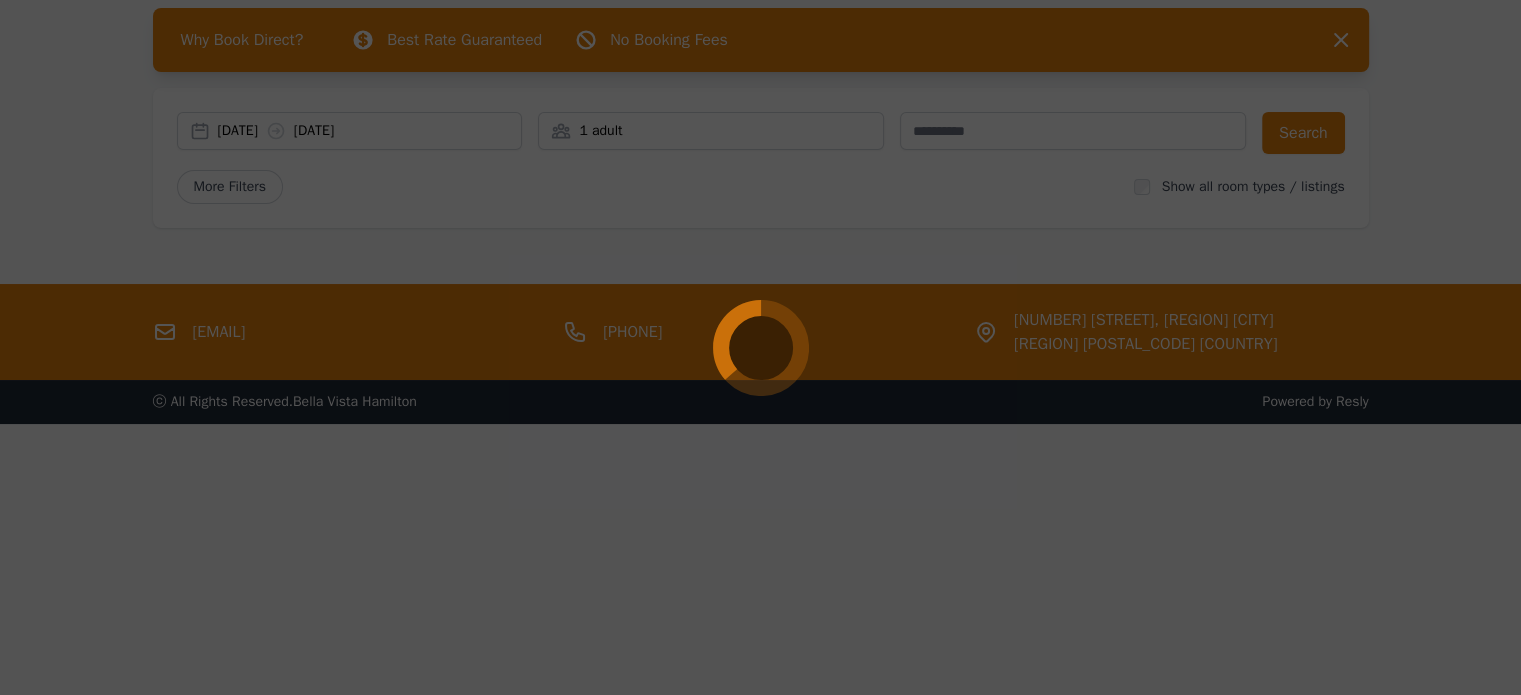 scroll, scrollTop: 96, scrollLeft: 0, axis: vertical 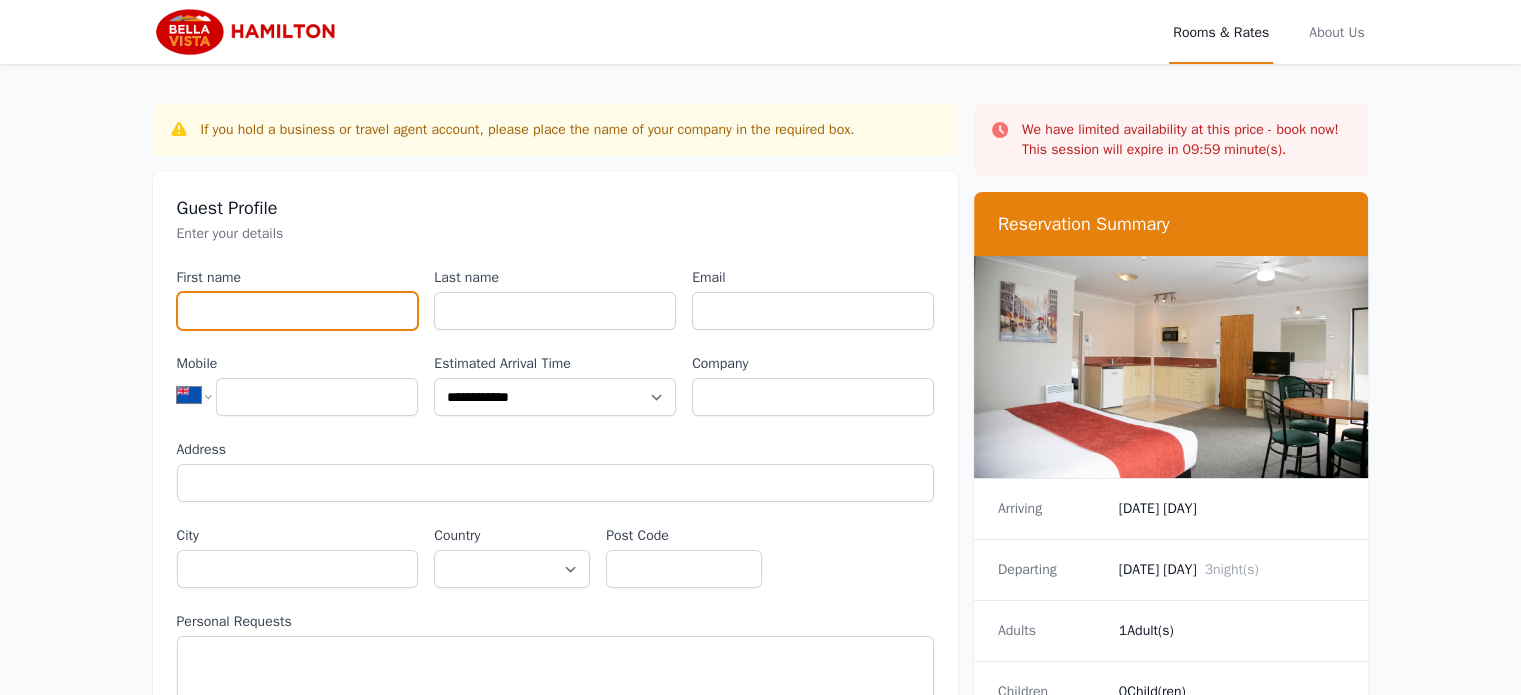 click on "First name" at bounding box center [298, 311] 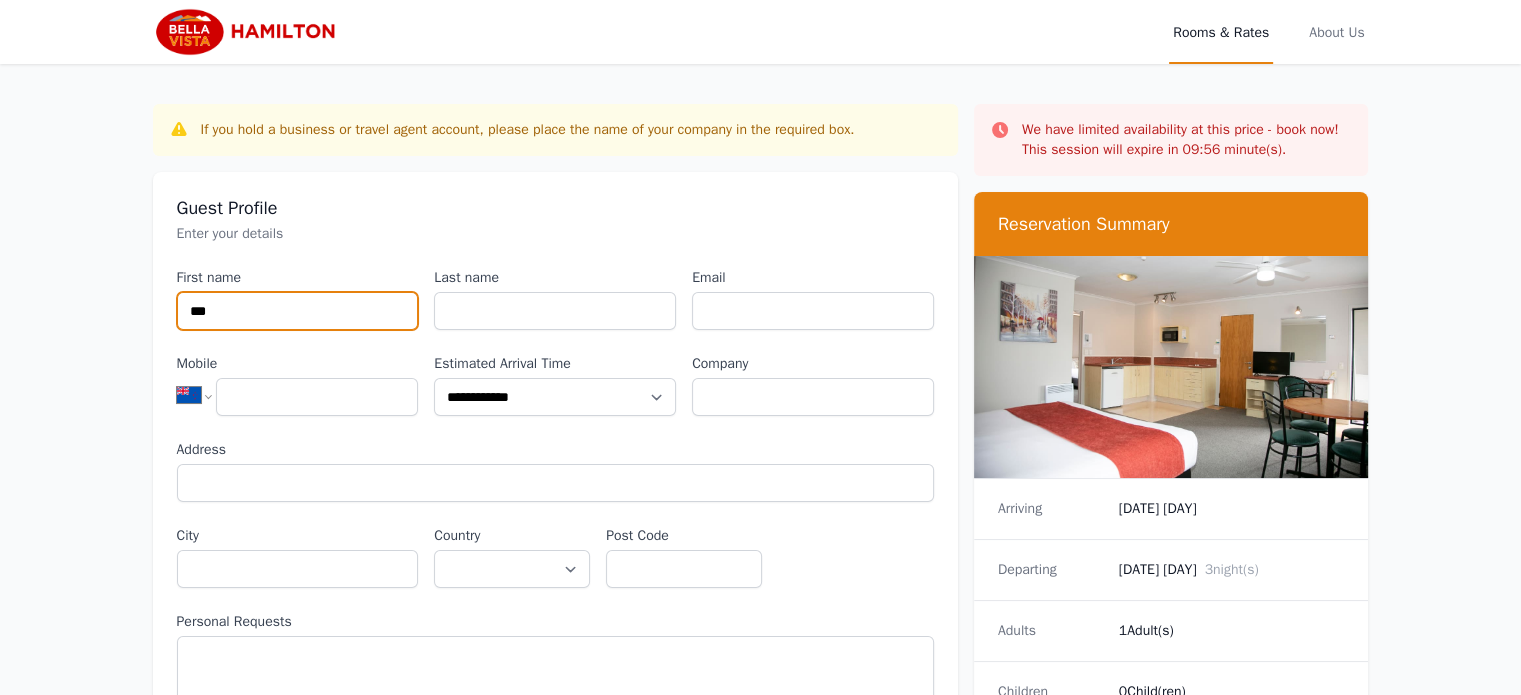 type on "***" 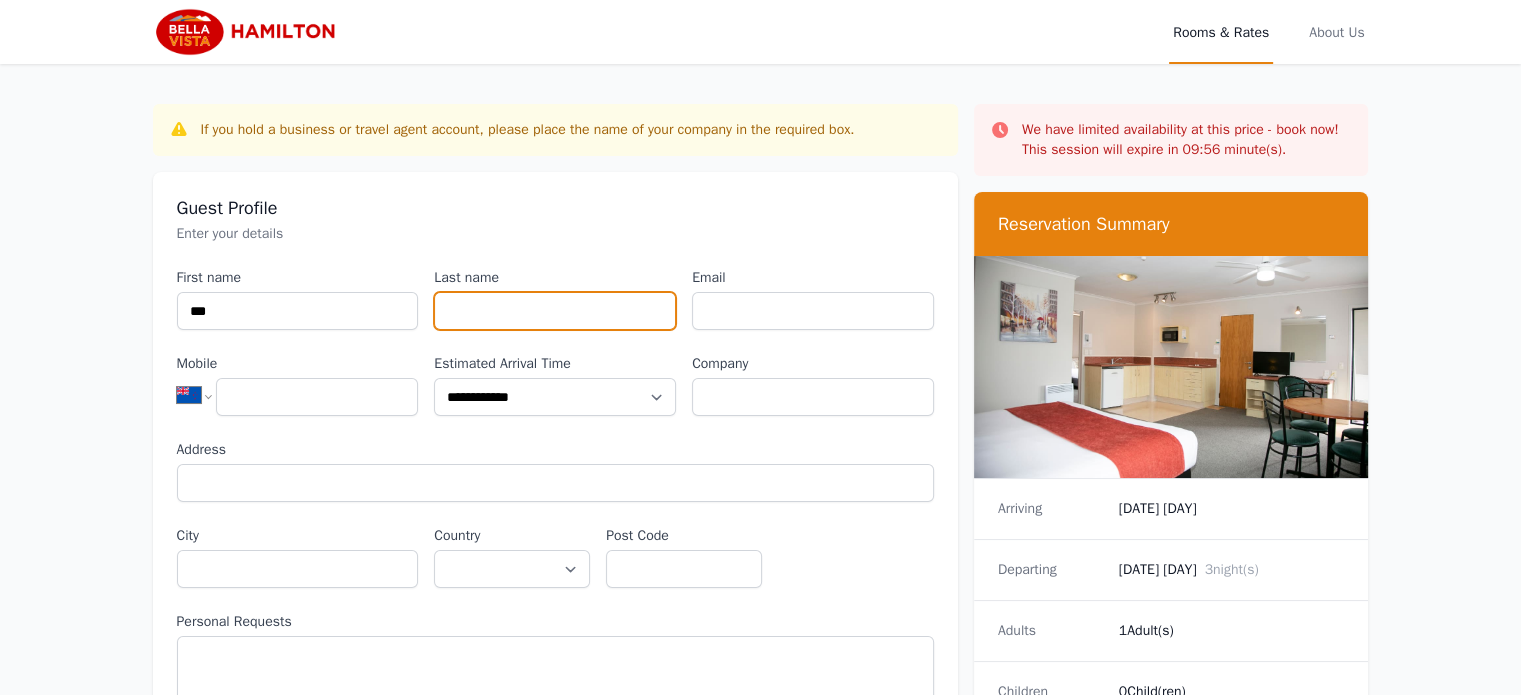 click on "Last name" at bounding box center (555, 311) 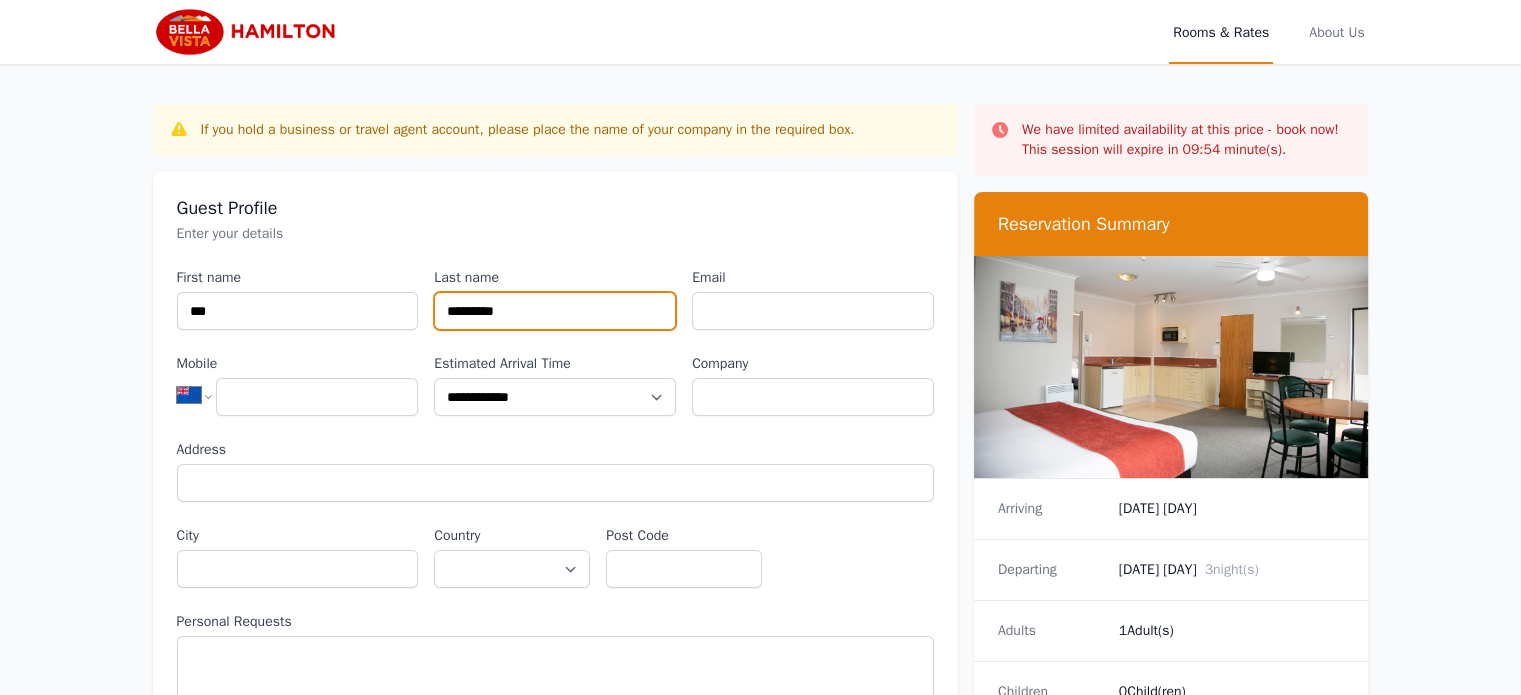 type on "*********" 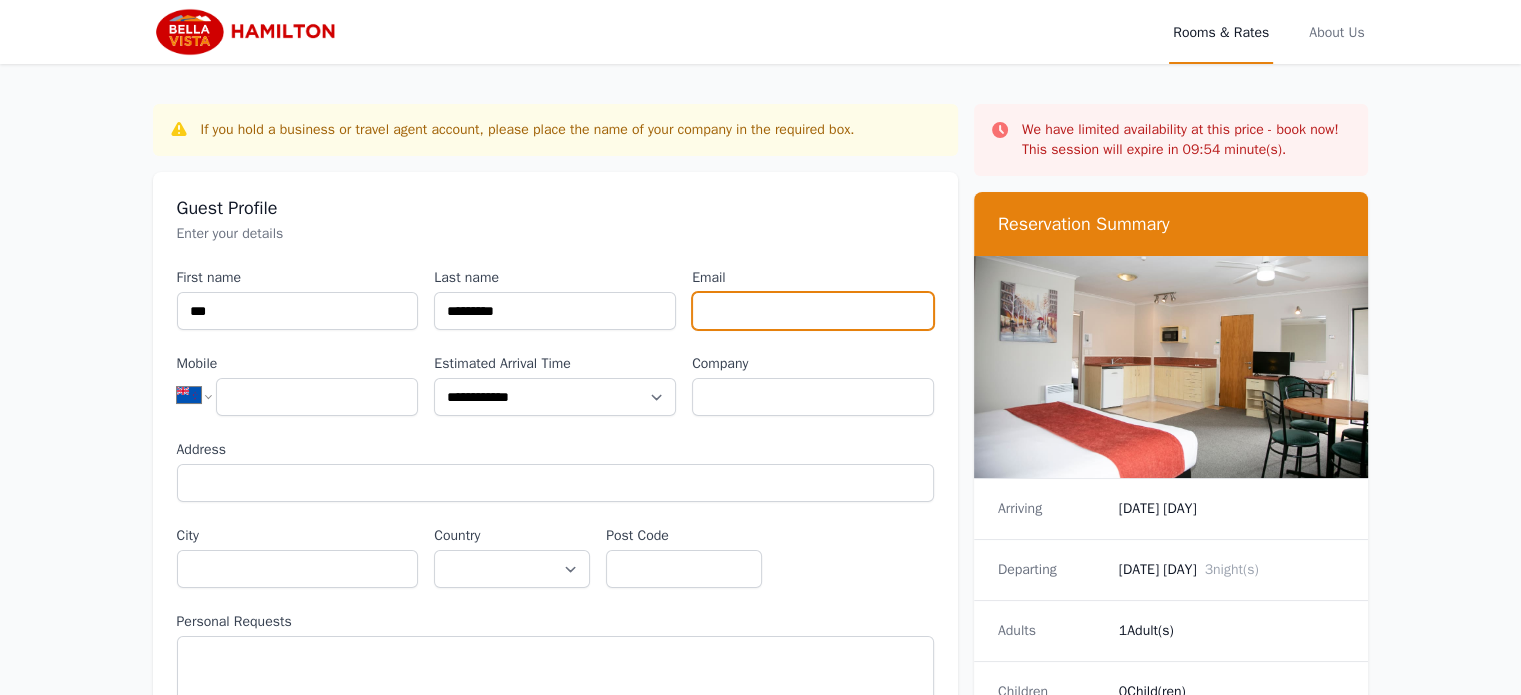 click on "Email" at bounding box center [813, 311] 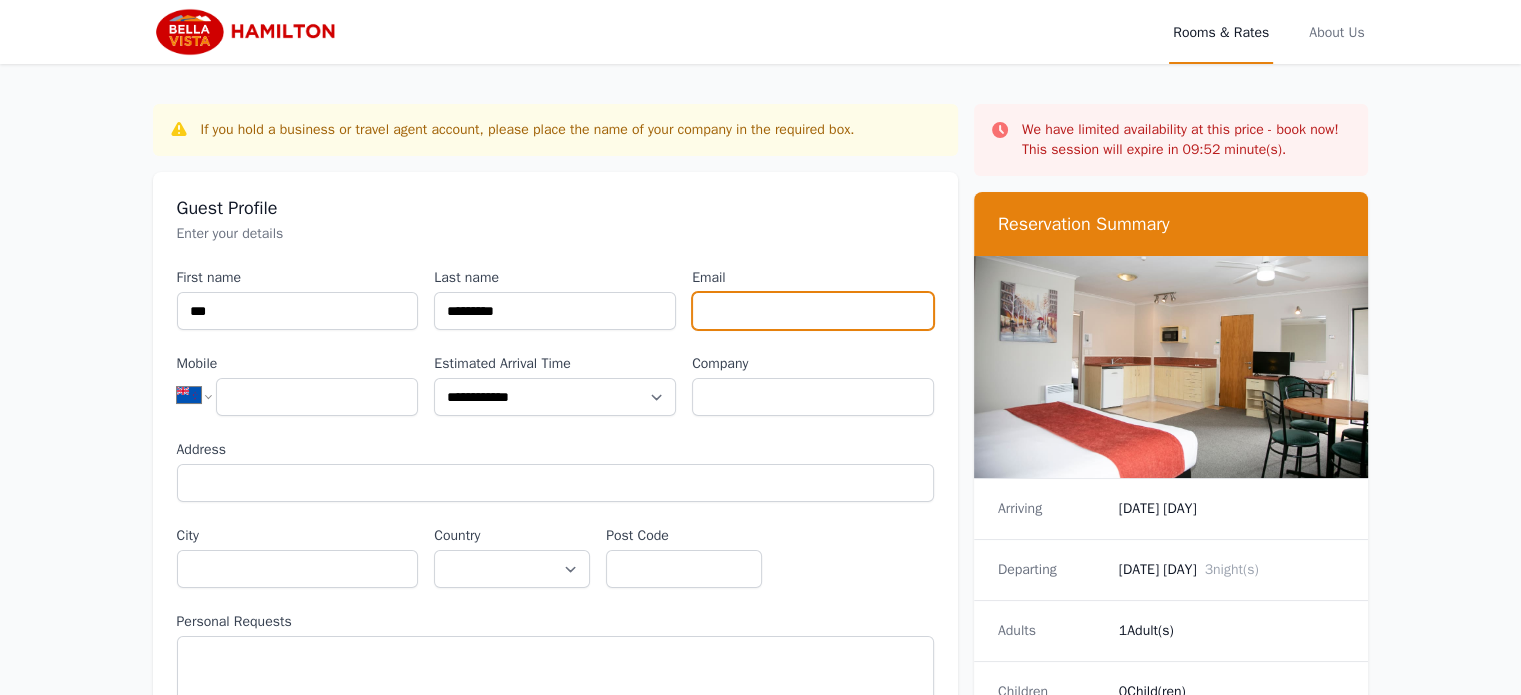 type on "**********" 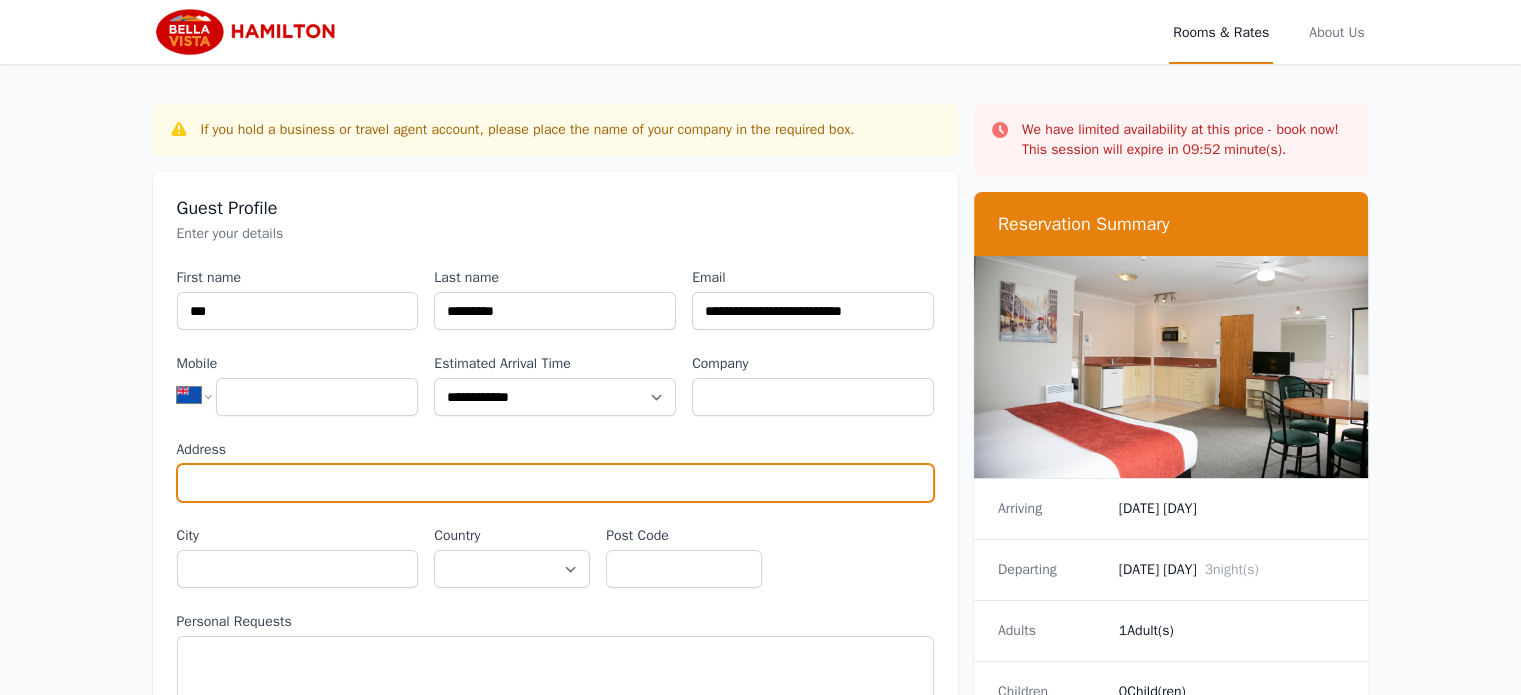 type on "**********" 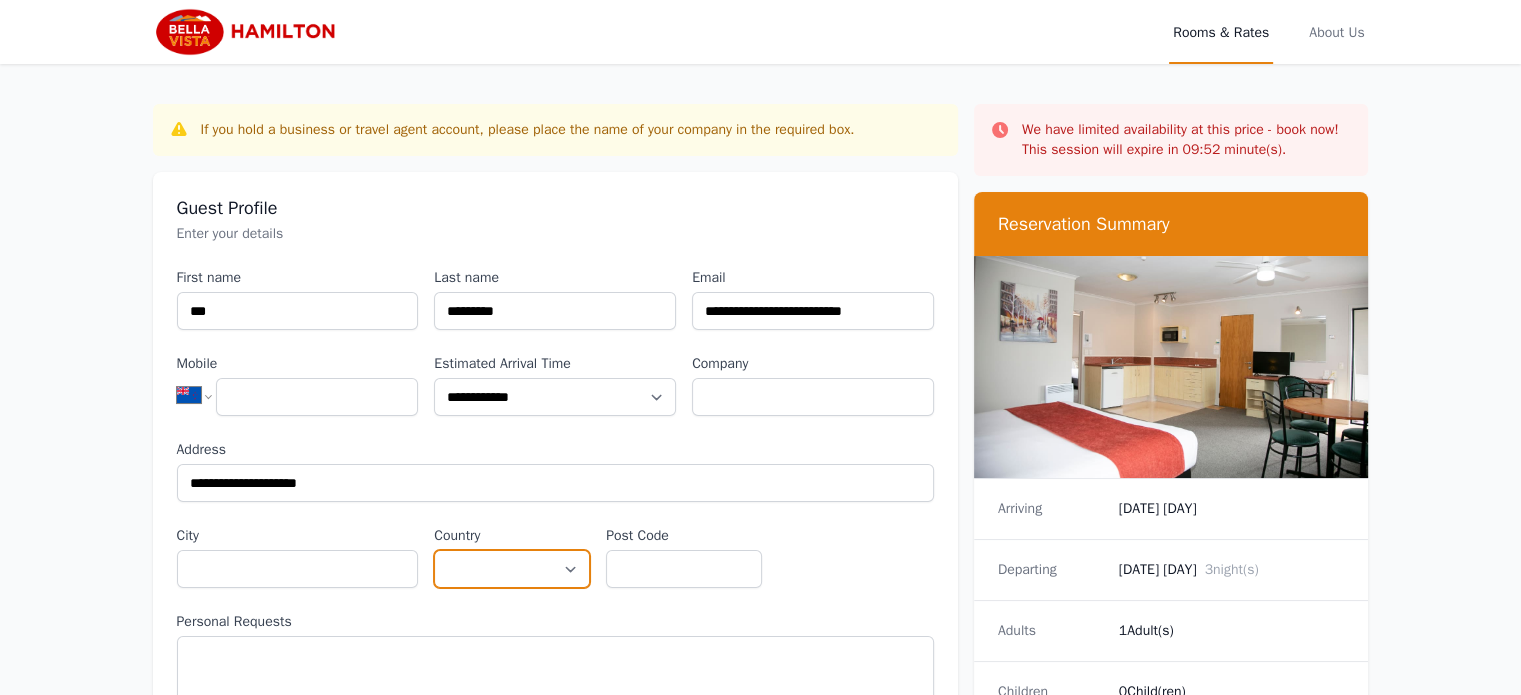 select on "**********" 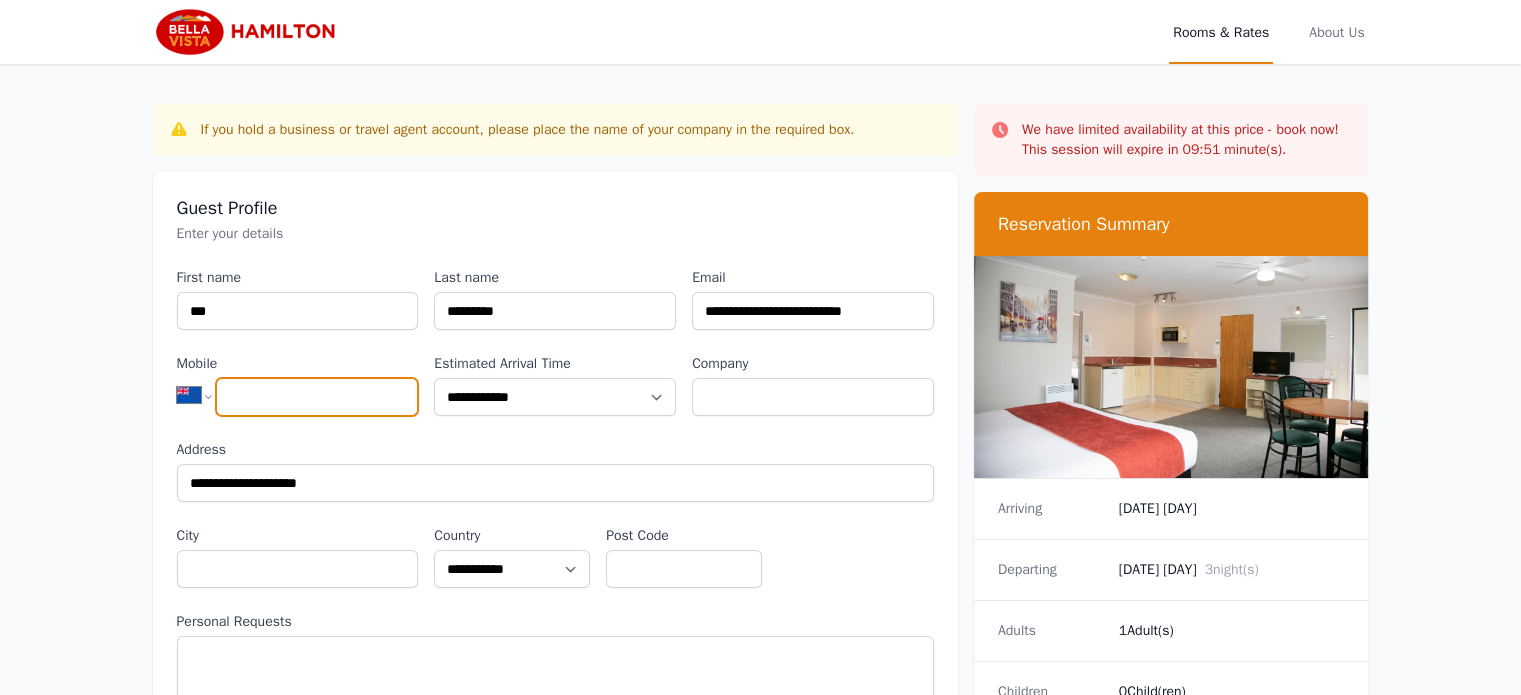 click on "Mobile" at bounding box center [317, 397] 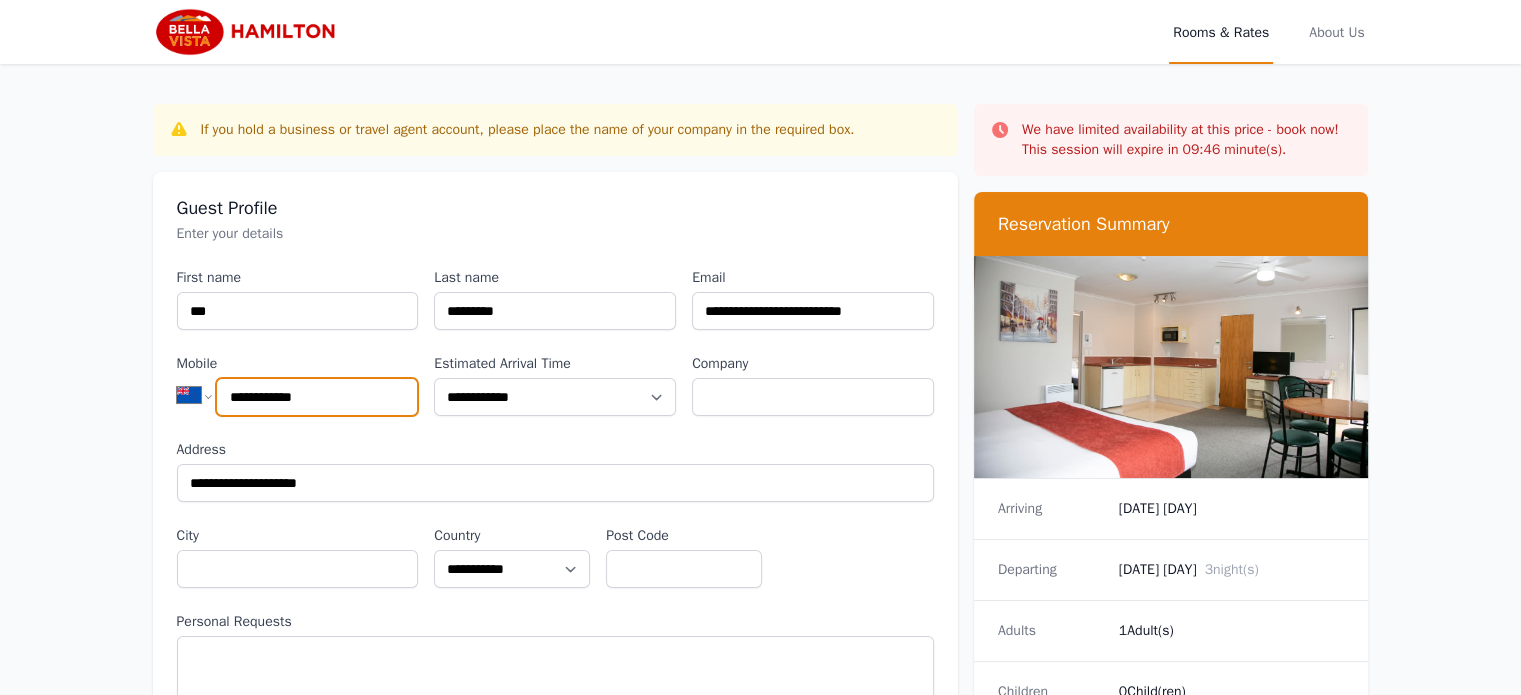 type on "**********" 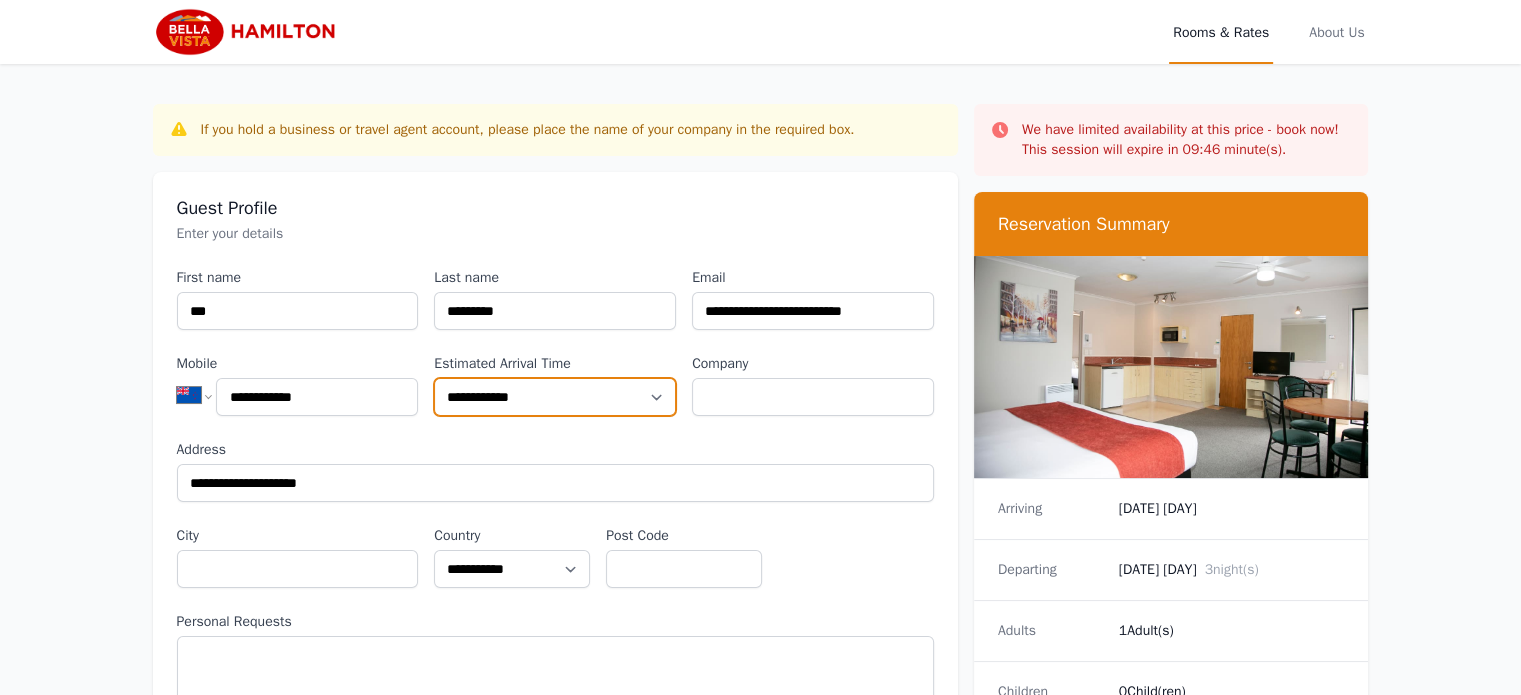 click on "**********" at bounding box center [555, 397] 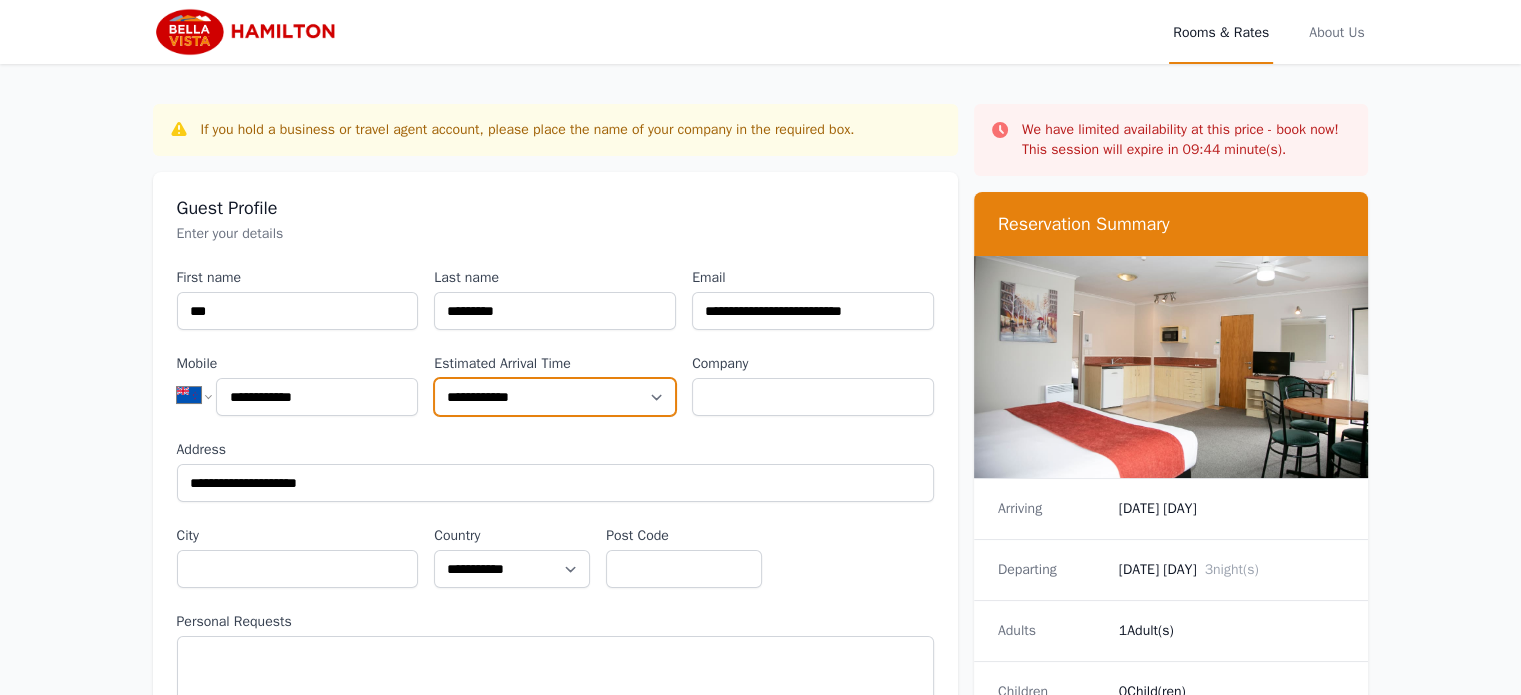 select on "**********" 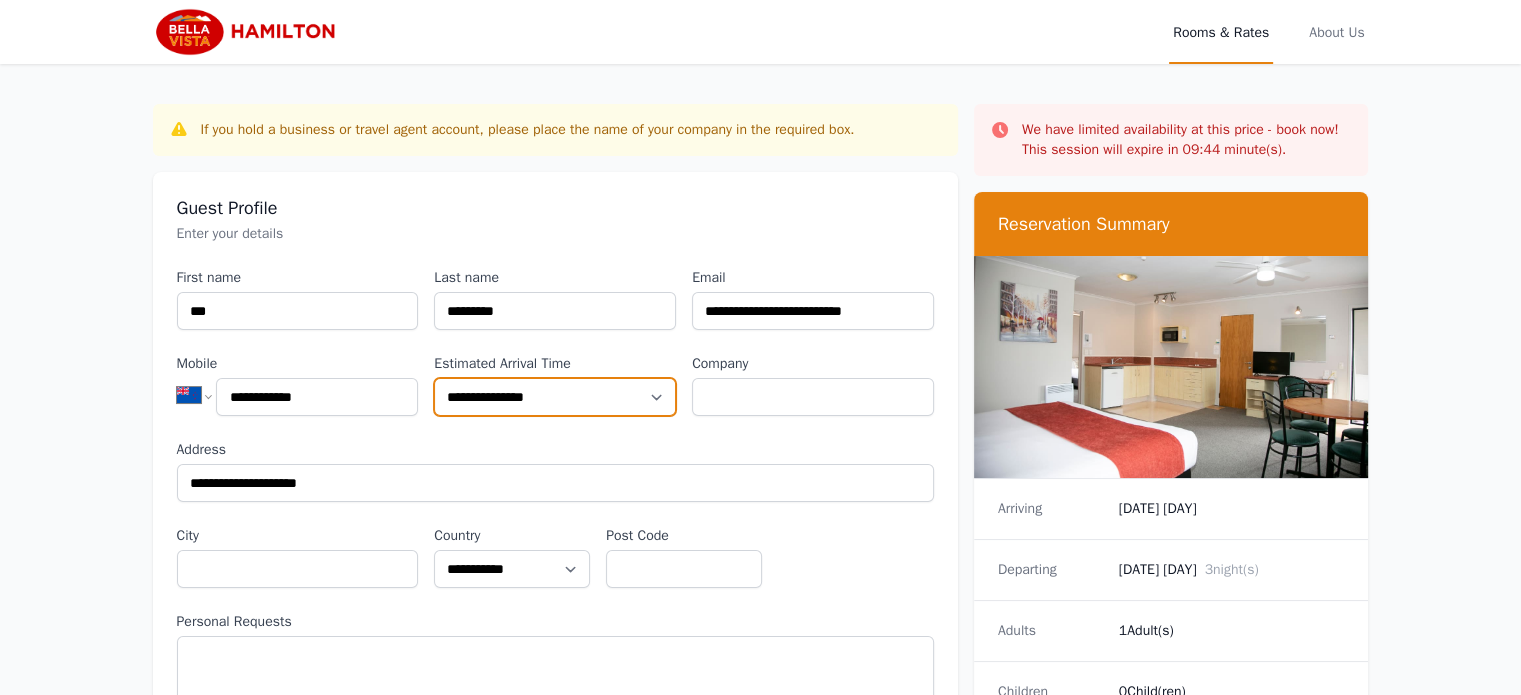 click on "**********" at bounding box center [555, 397] 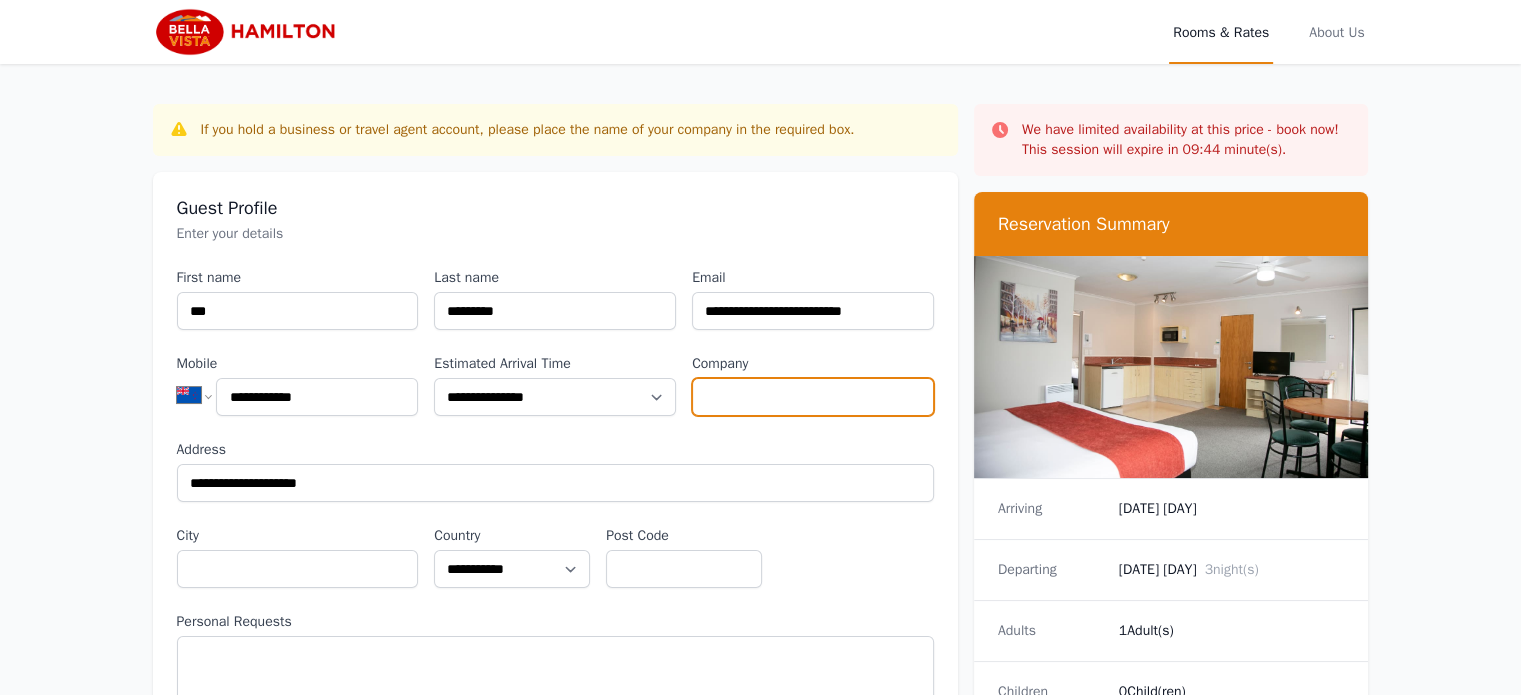 click on "Company" at bounding box center (813, 397) 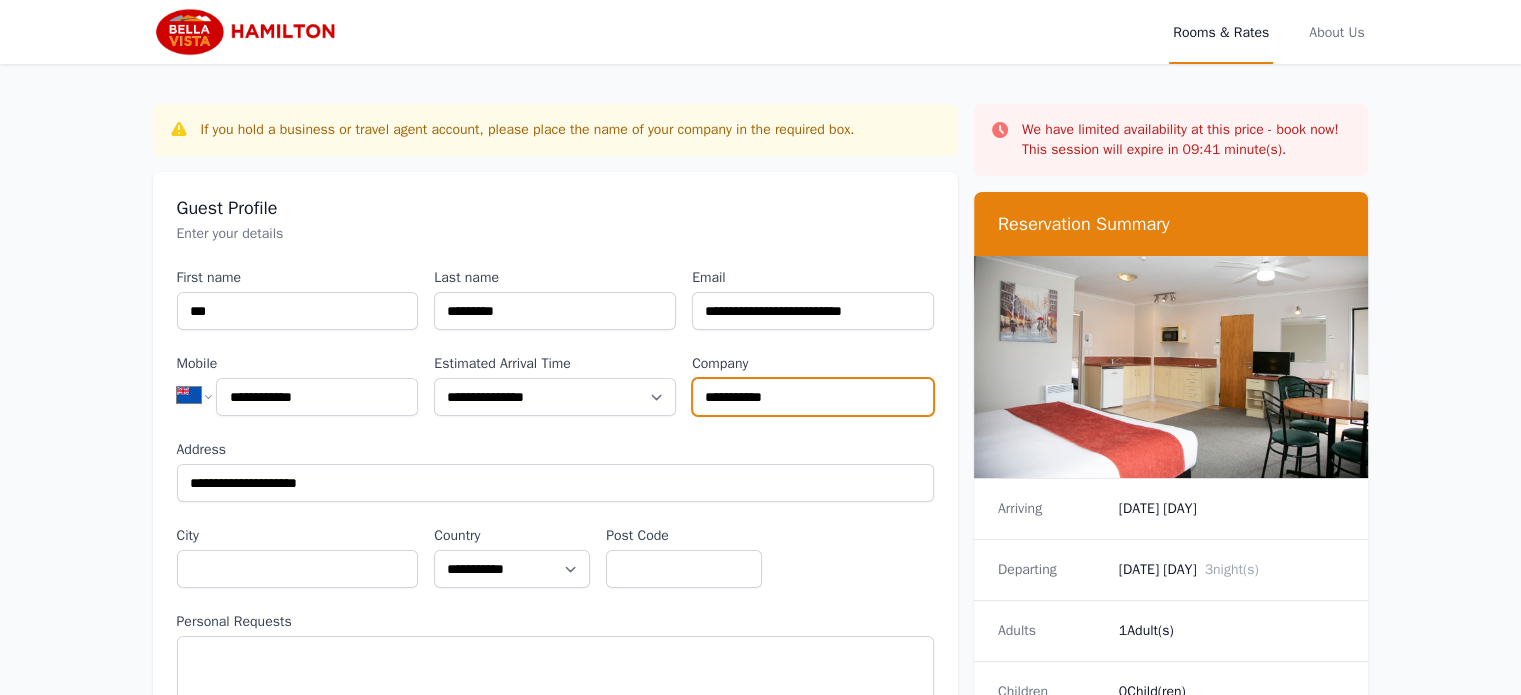 type on "**********" 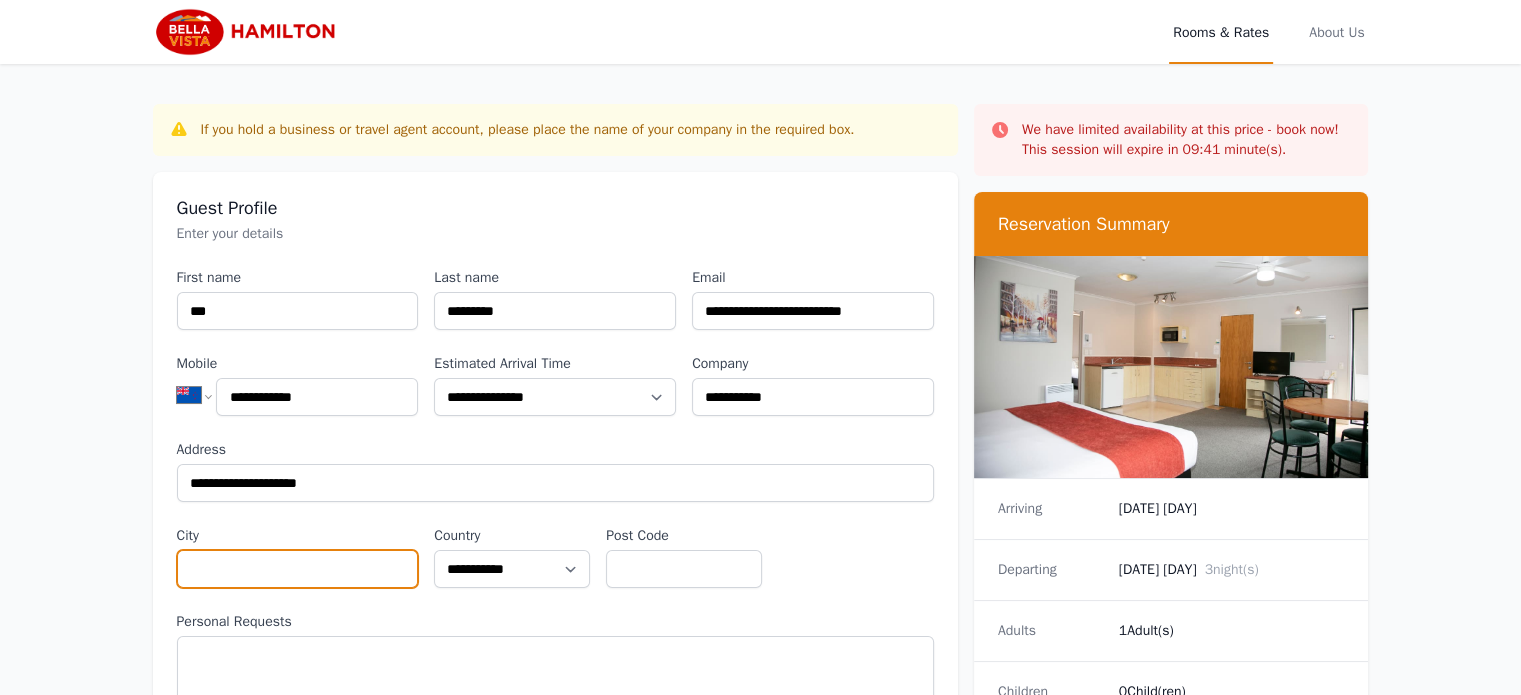 click on "City" at bounding box center [298, 569] 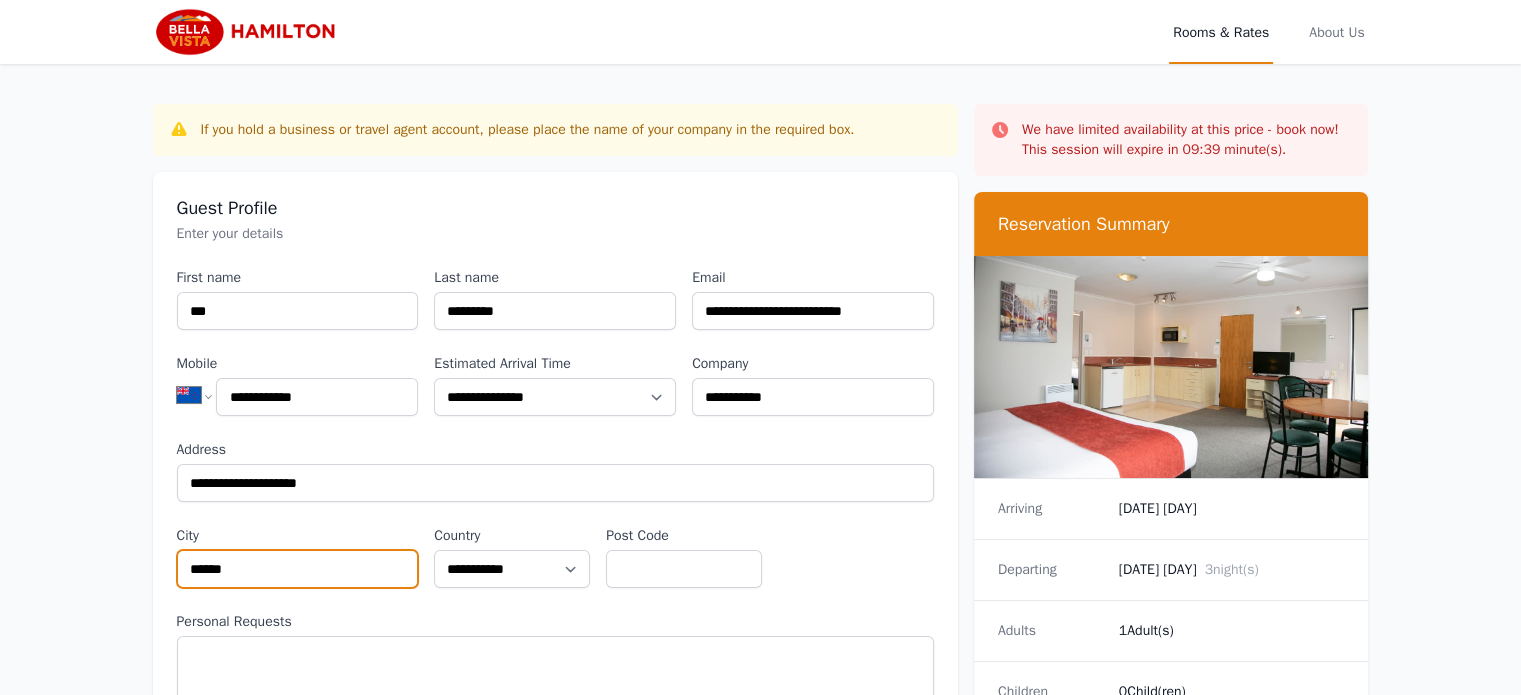 type on "******" 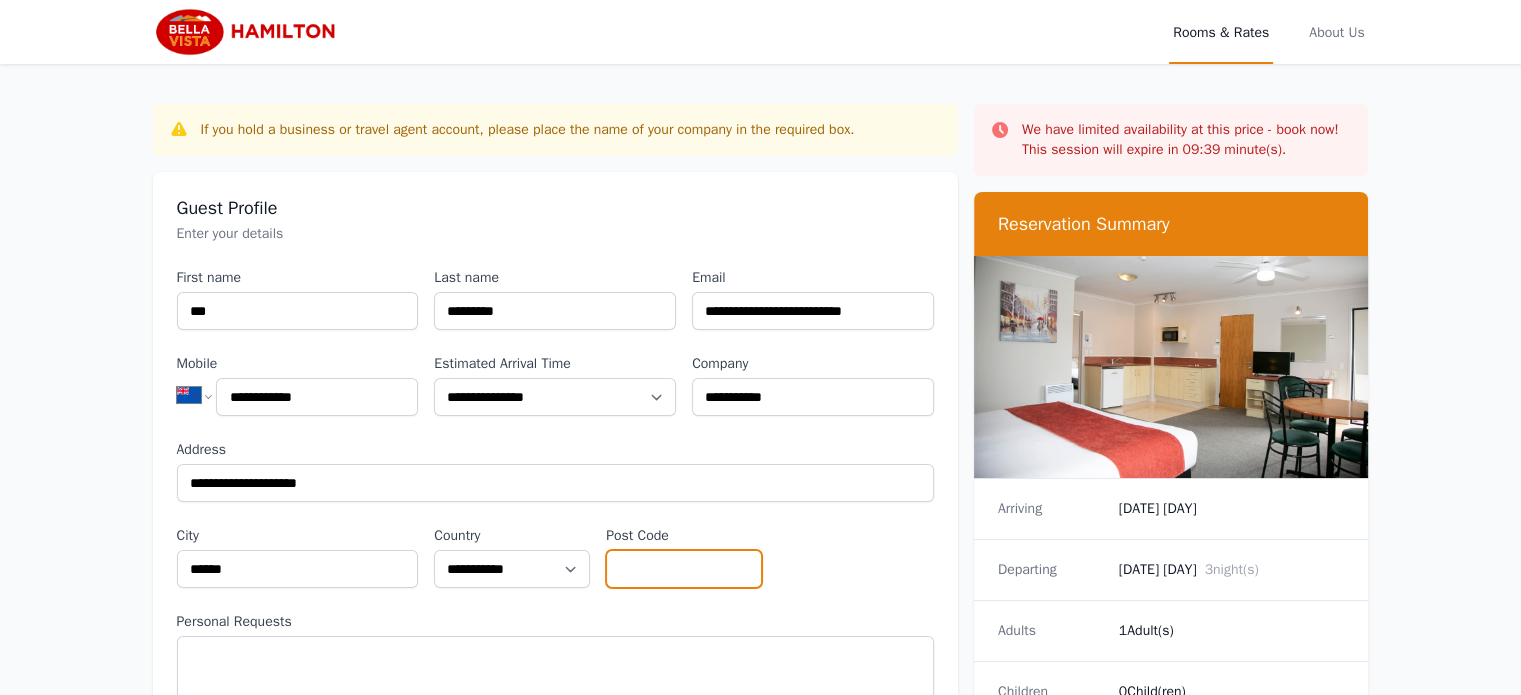 click on "Post Code" at bounding box center (684, 569) 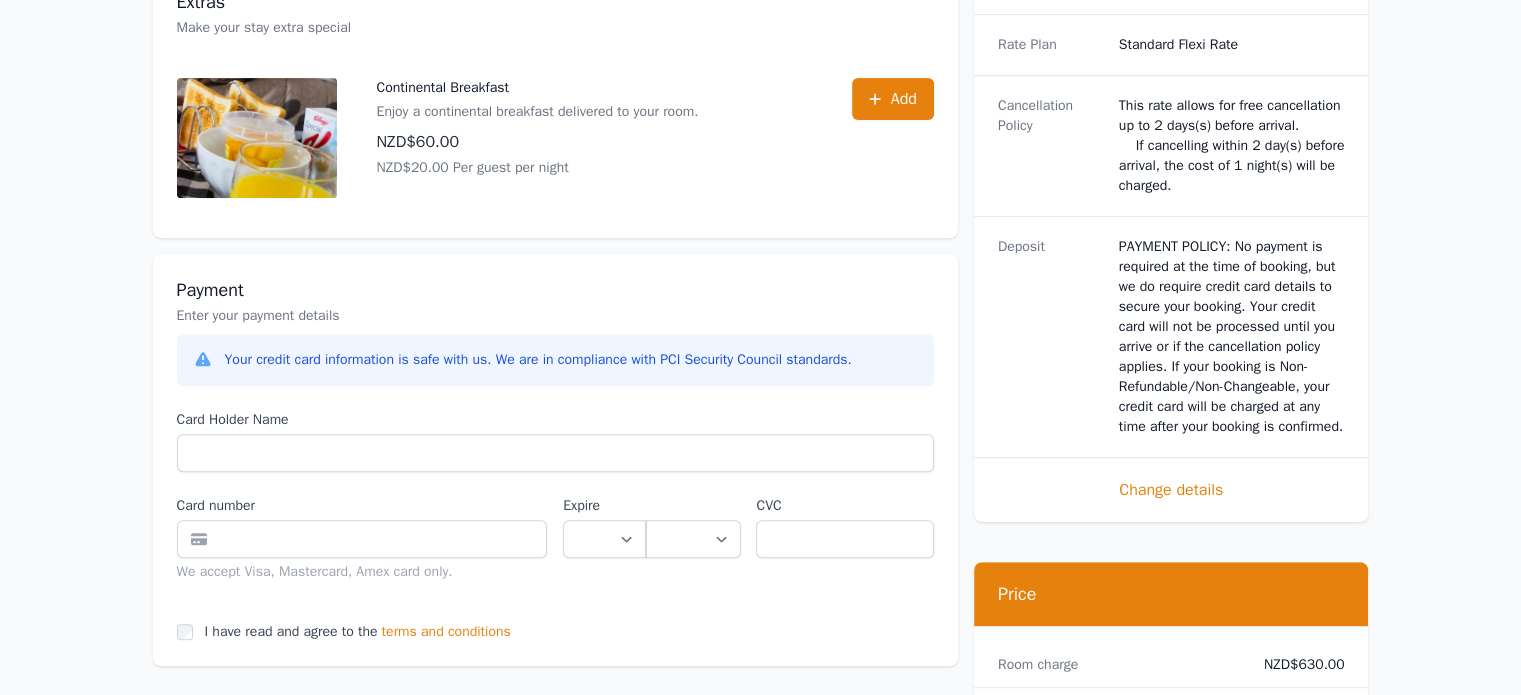 scroll, scrollTop: 816, scrollLeft: 0, axis: vertical 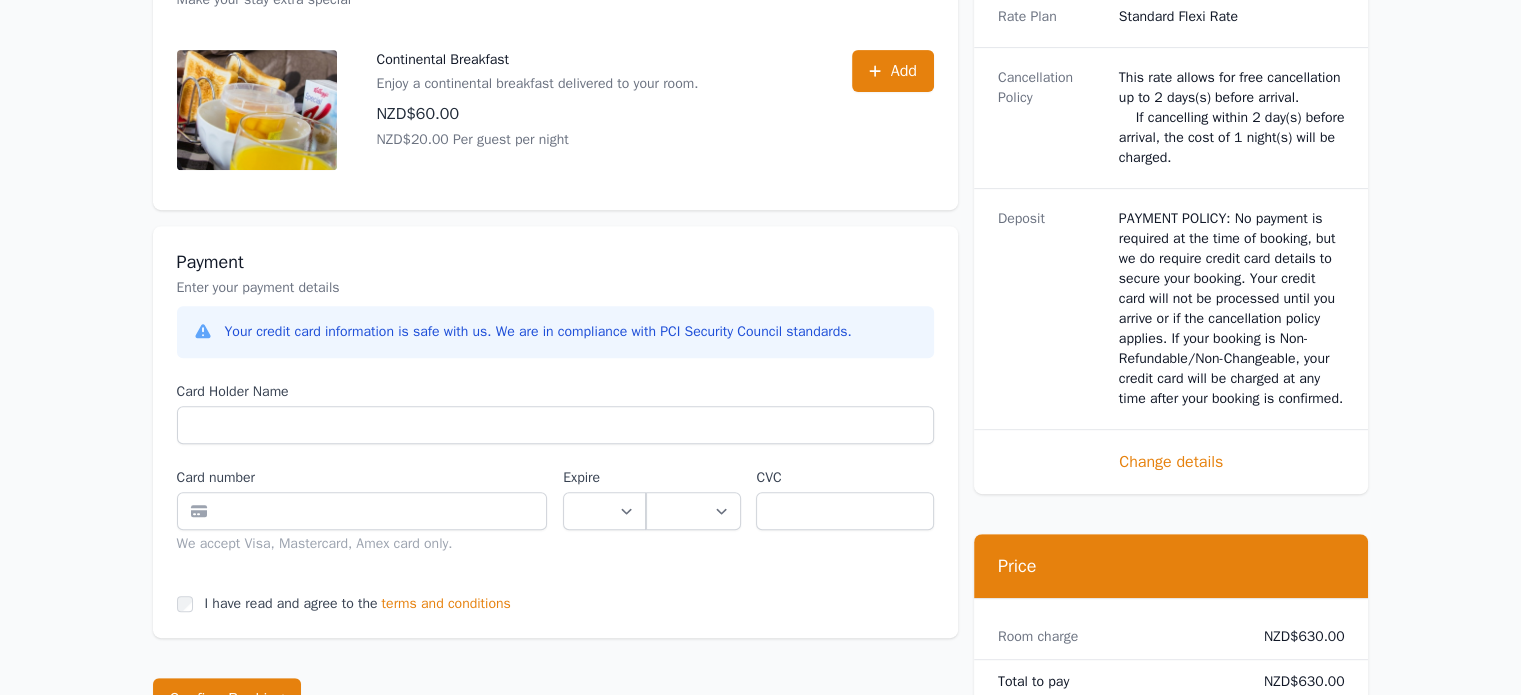 type on "****" 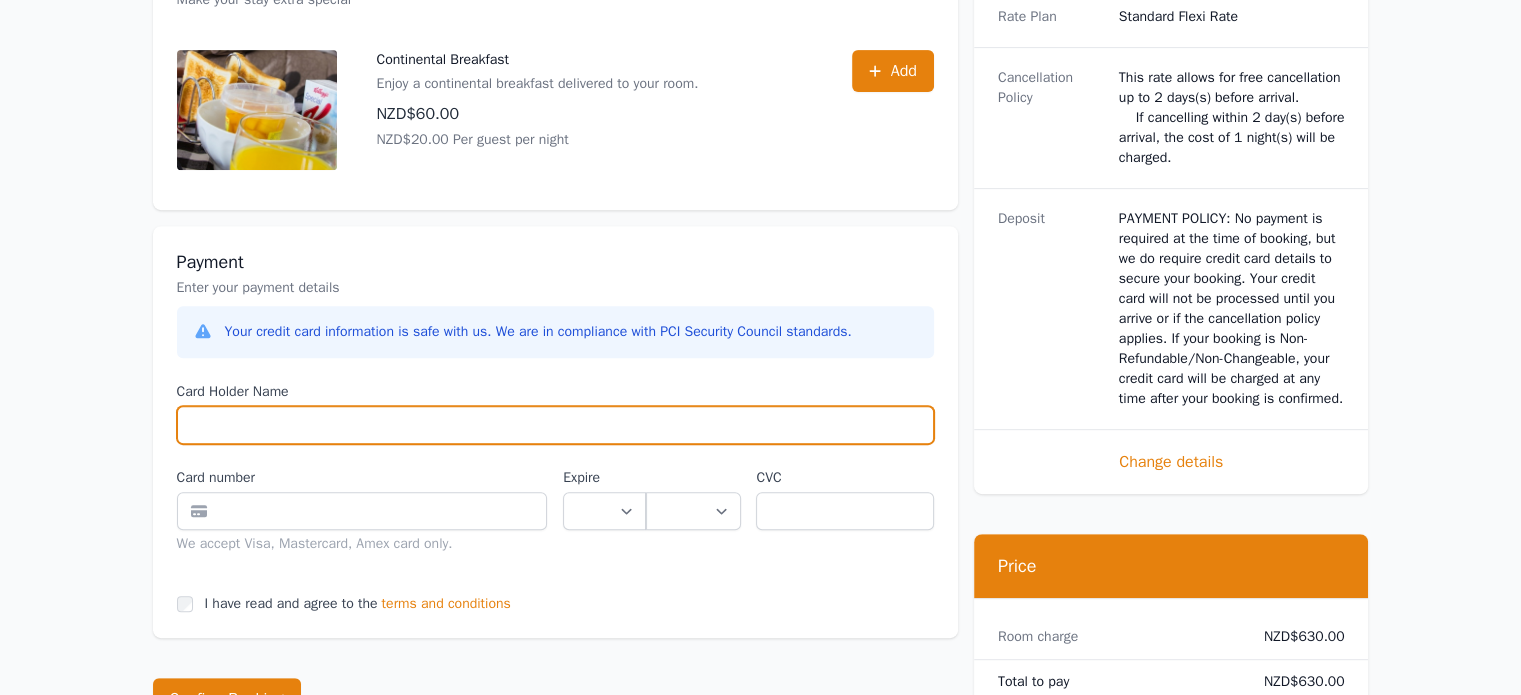 click on "Card Holder Name" at bounding box center [555, 425] 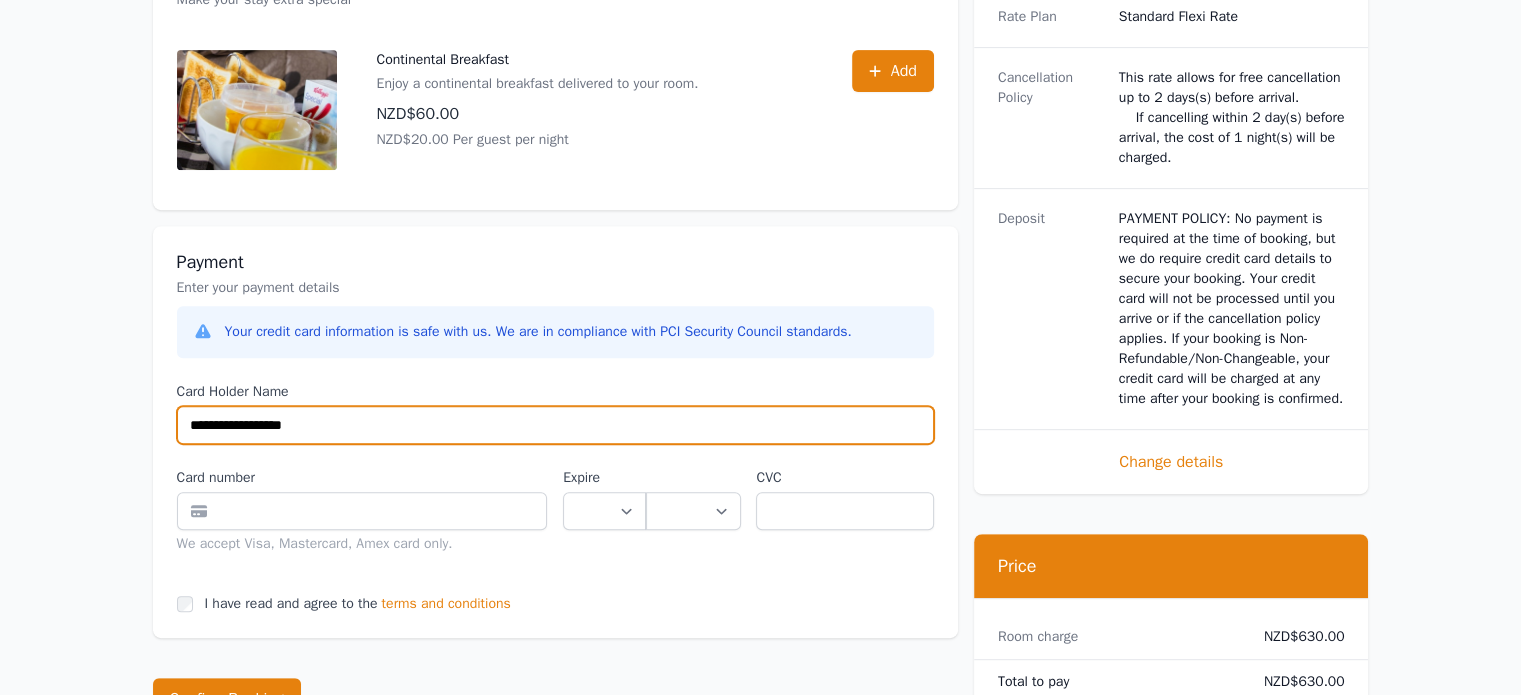 type on "**********" 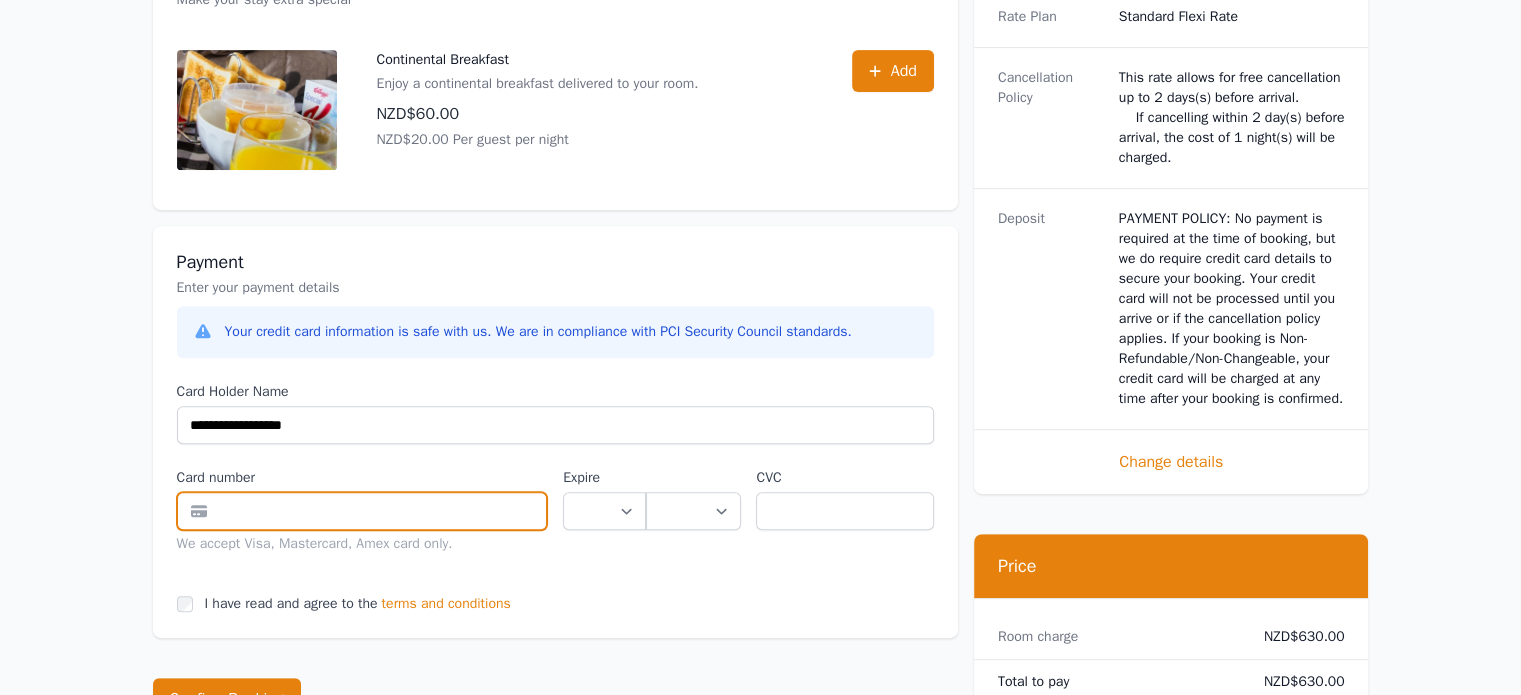 click at bounding box center [362, 511] 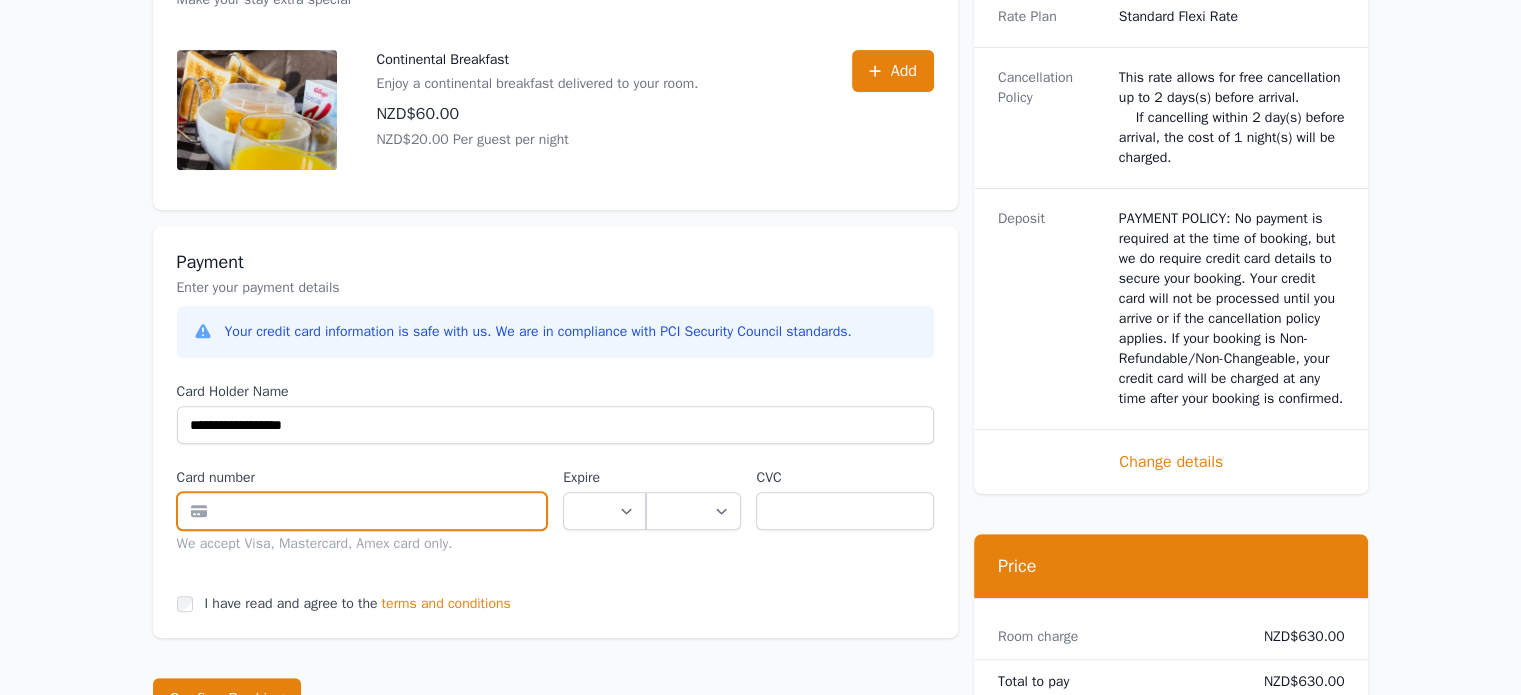 click at bounding box center [362, 511] 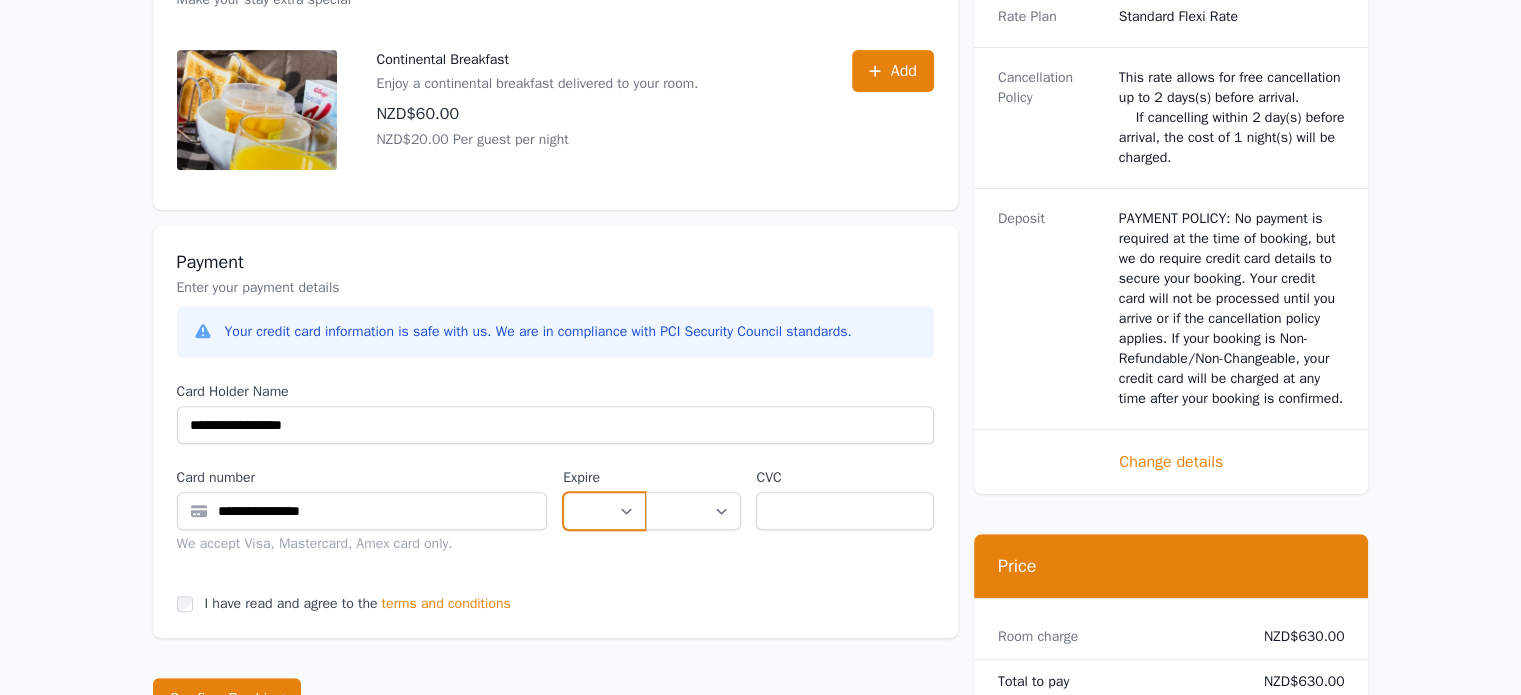 select on "**" 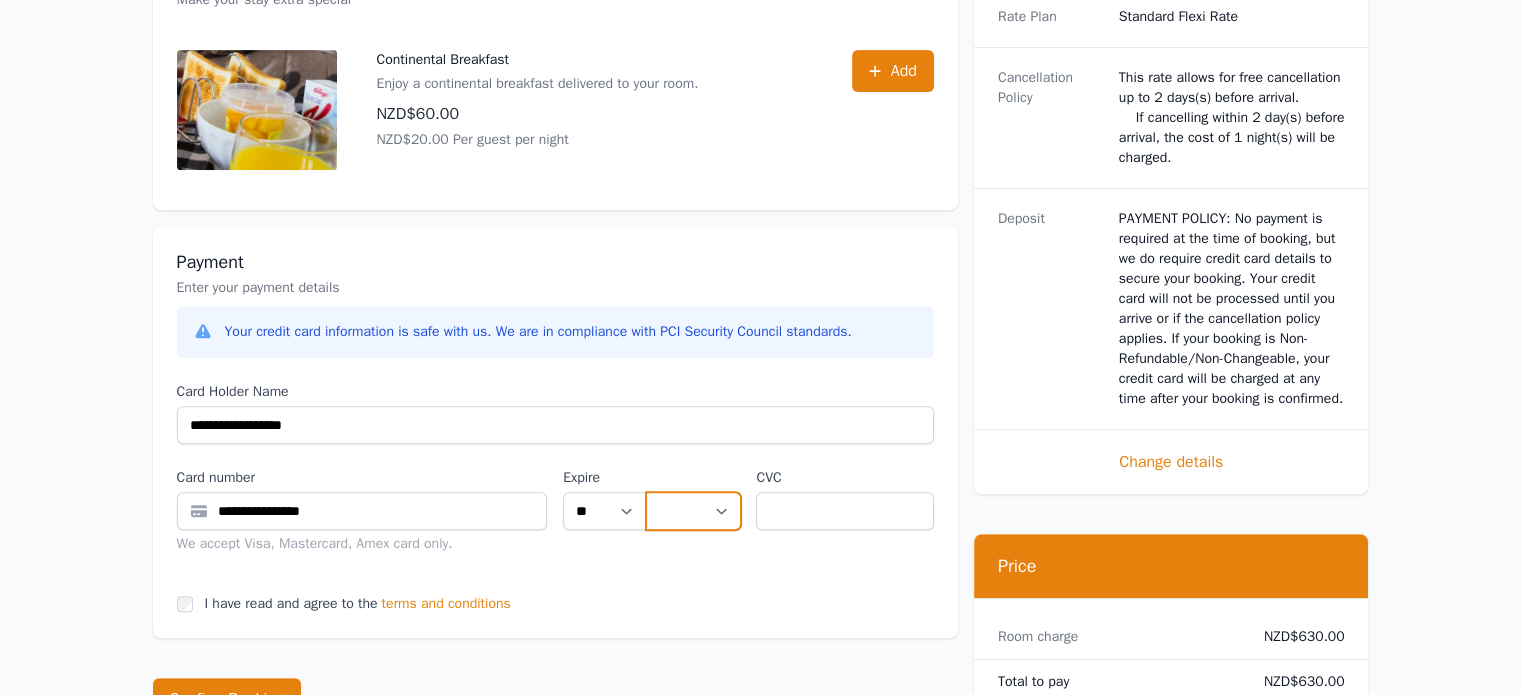 select on "**" 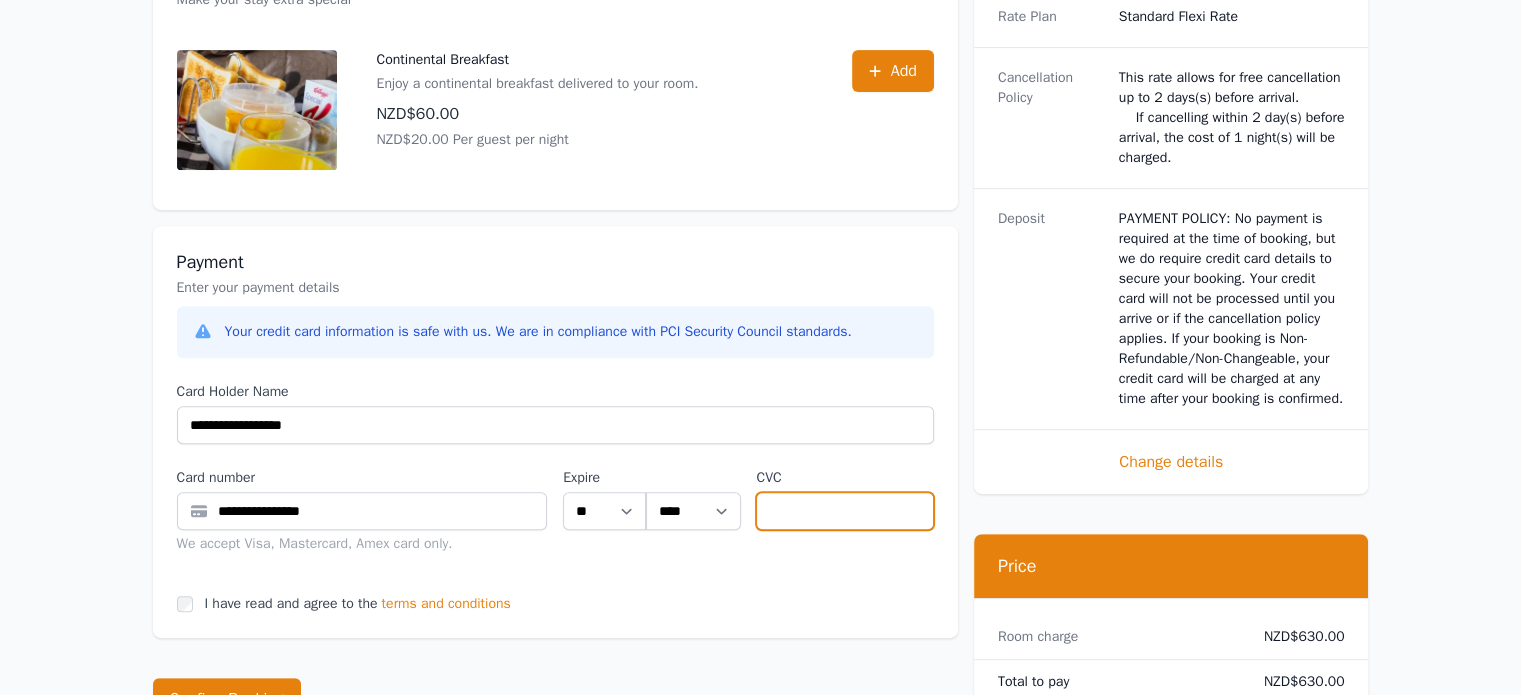type on "***" 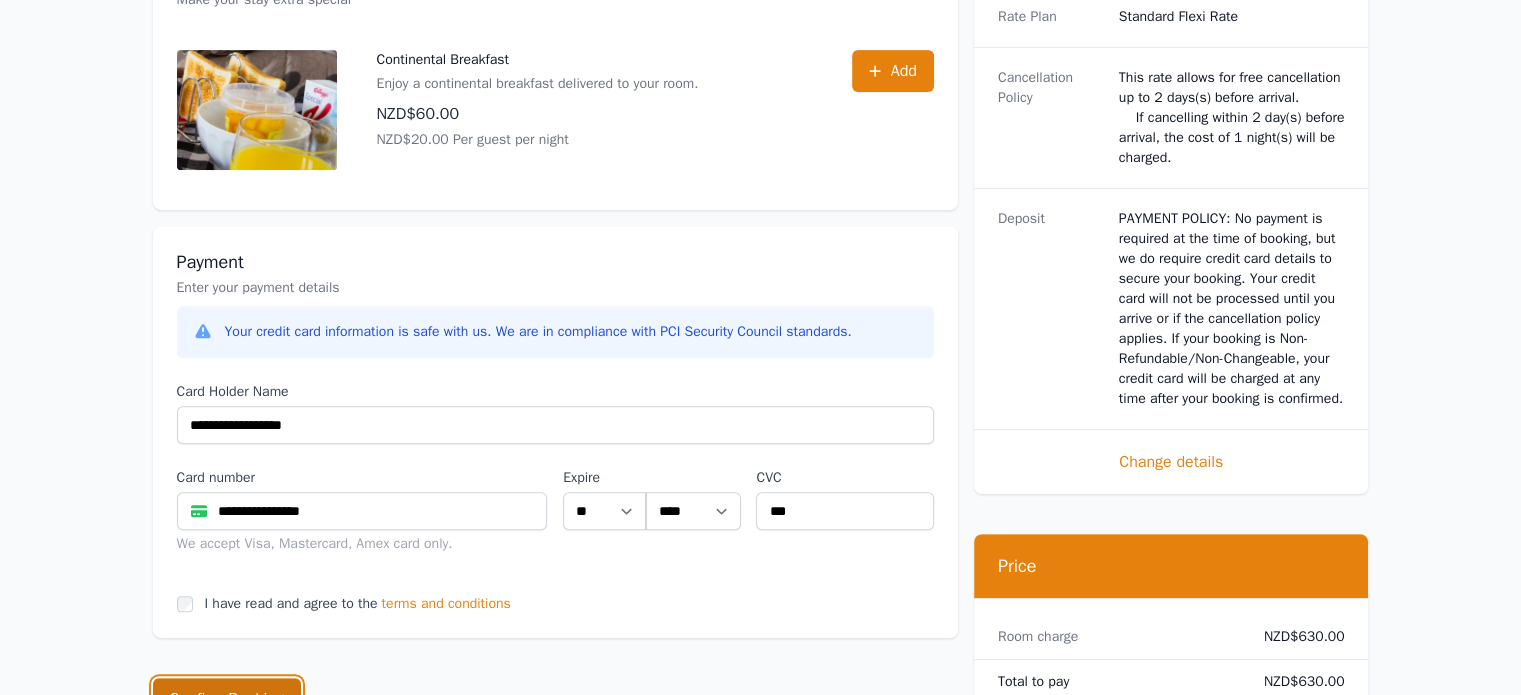 click on "Confirm Booking" at bounding box center [227, 699] 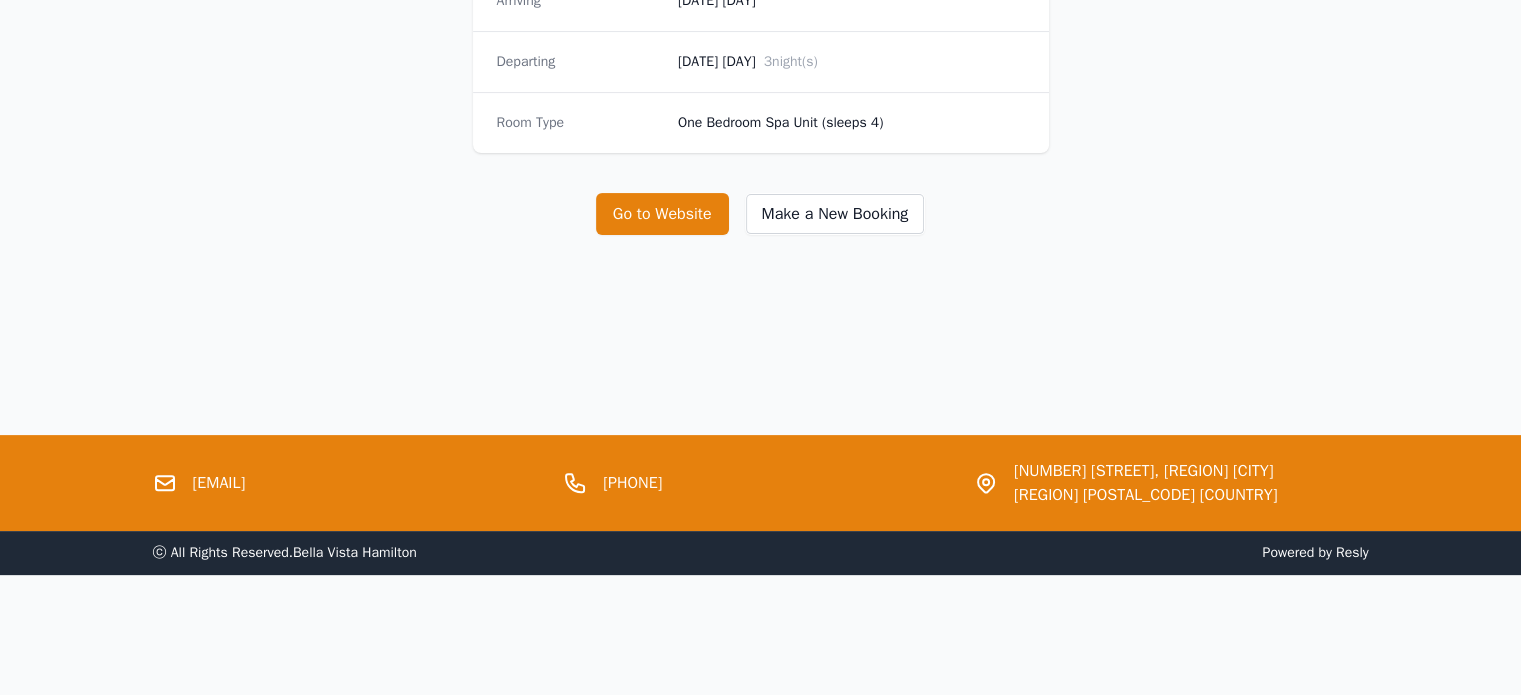 scroll, scrollTop: 0, scrollLeft: 0, axis: both 